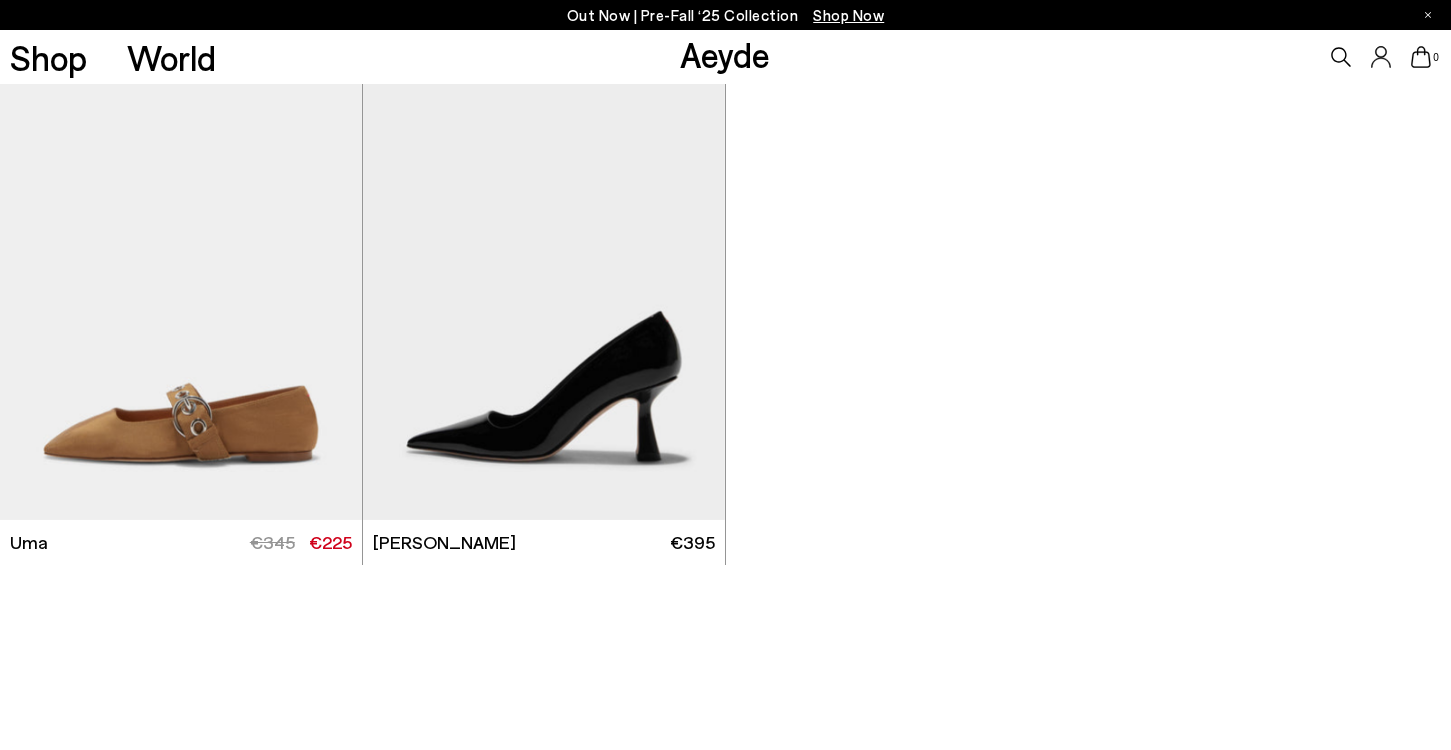 scroll, scrollTop: 0, scrollLeft: 0, axis: both 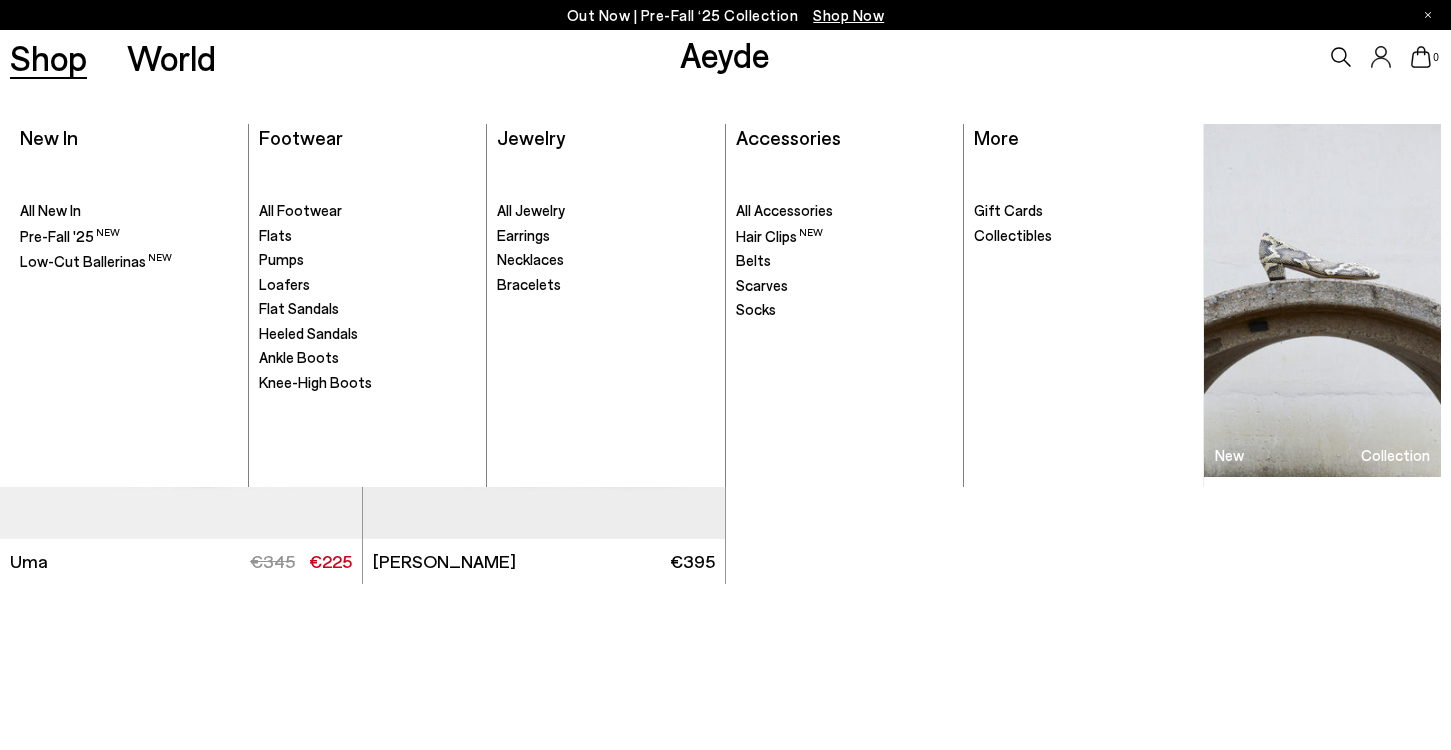 click on "Shop" at bounding box center (48, 57) 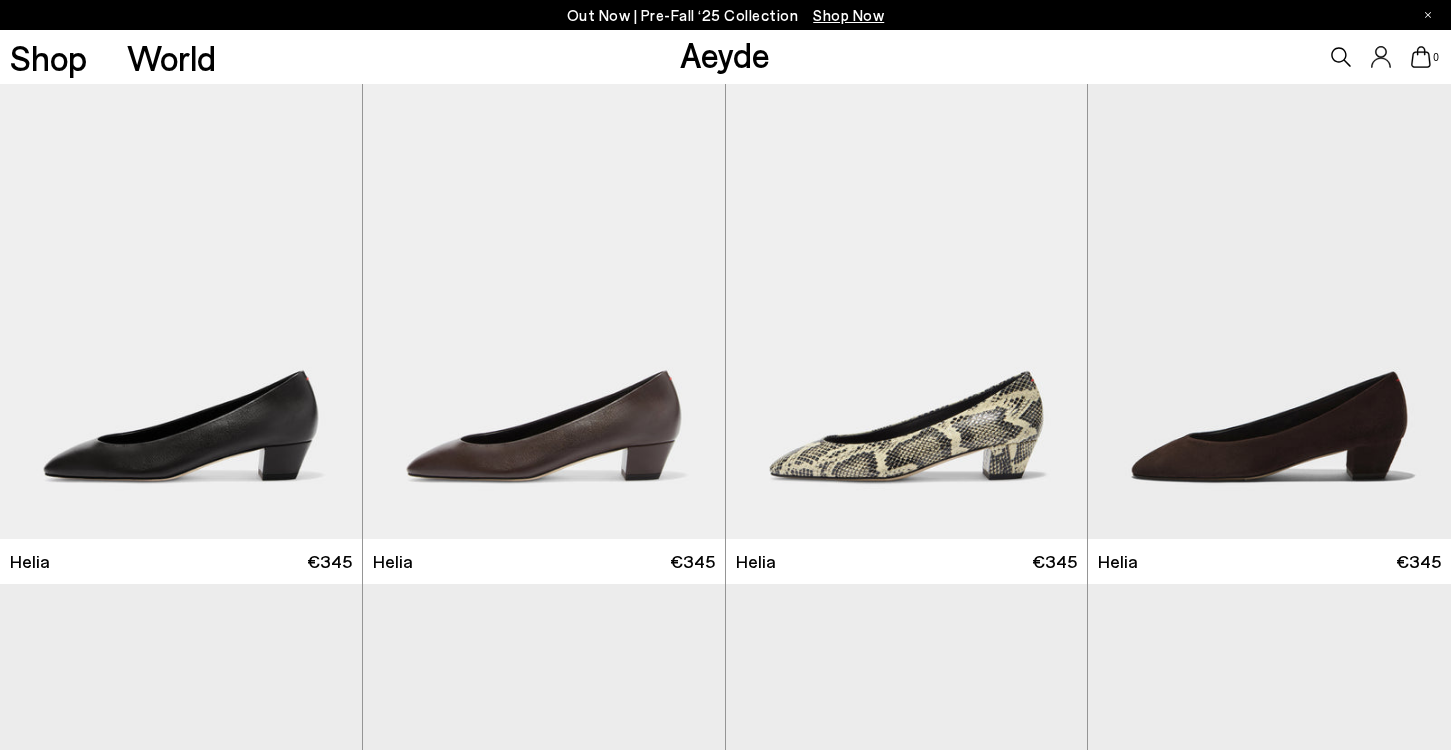 scroll, scrollTop: 0, scrollLeft: 0, axis: both 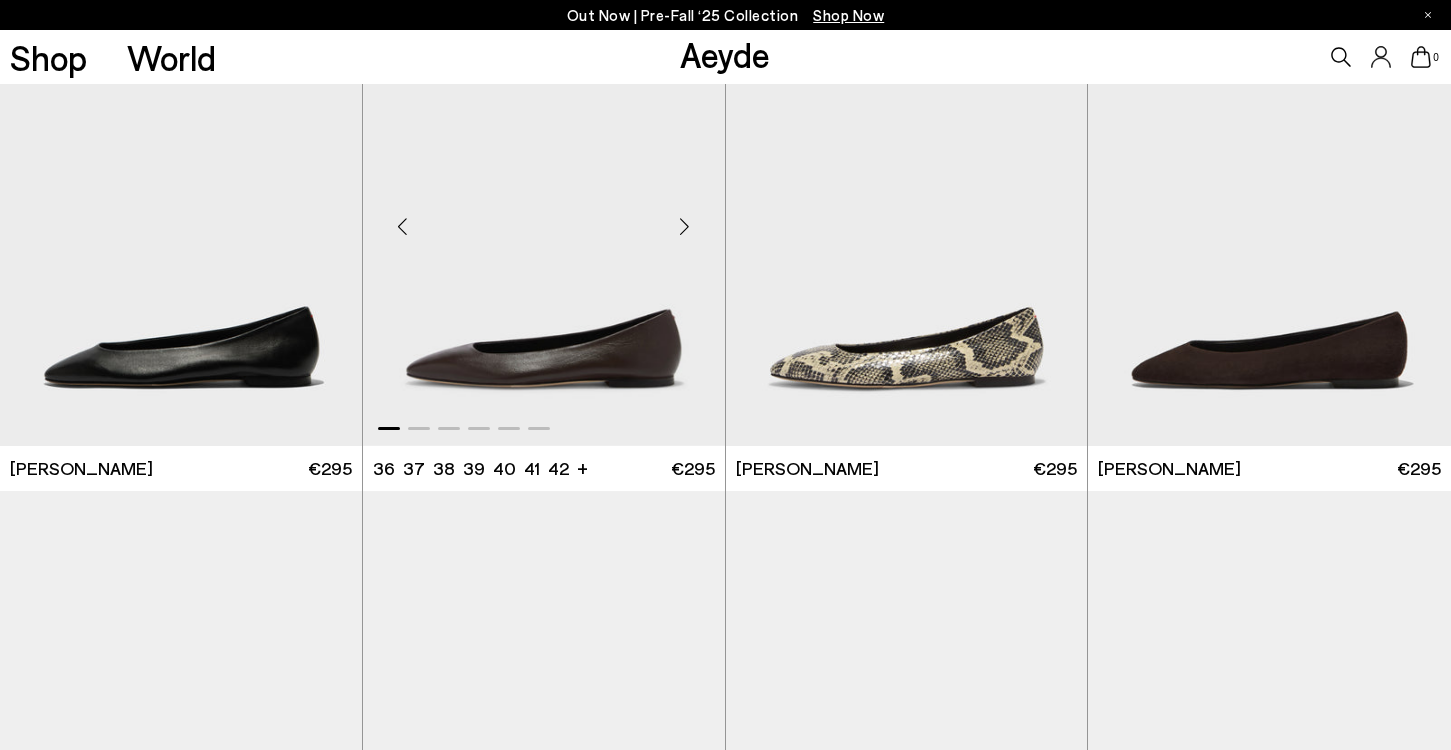 click at bounding box center [685, 227] 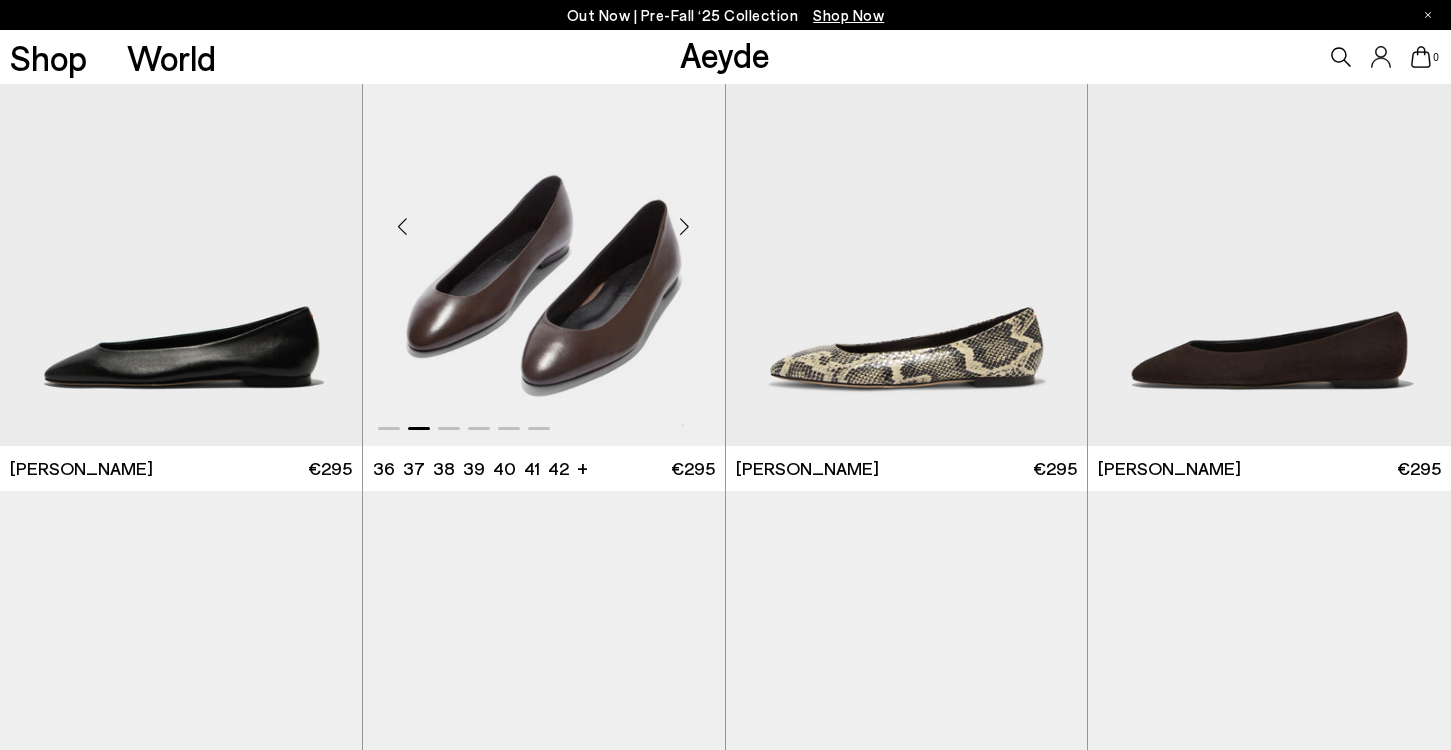 click at bounding box center (685, 227) 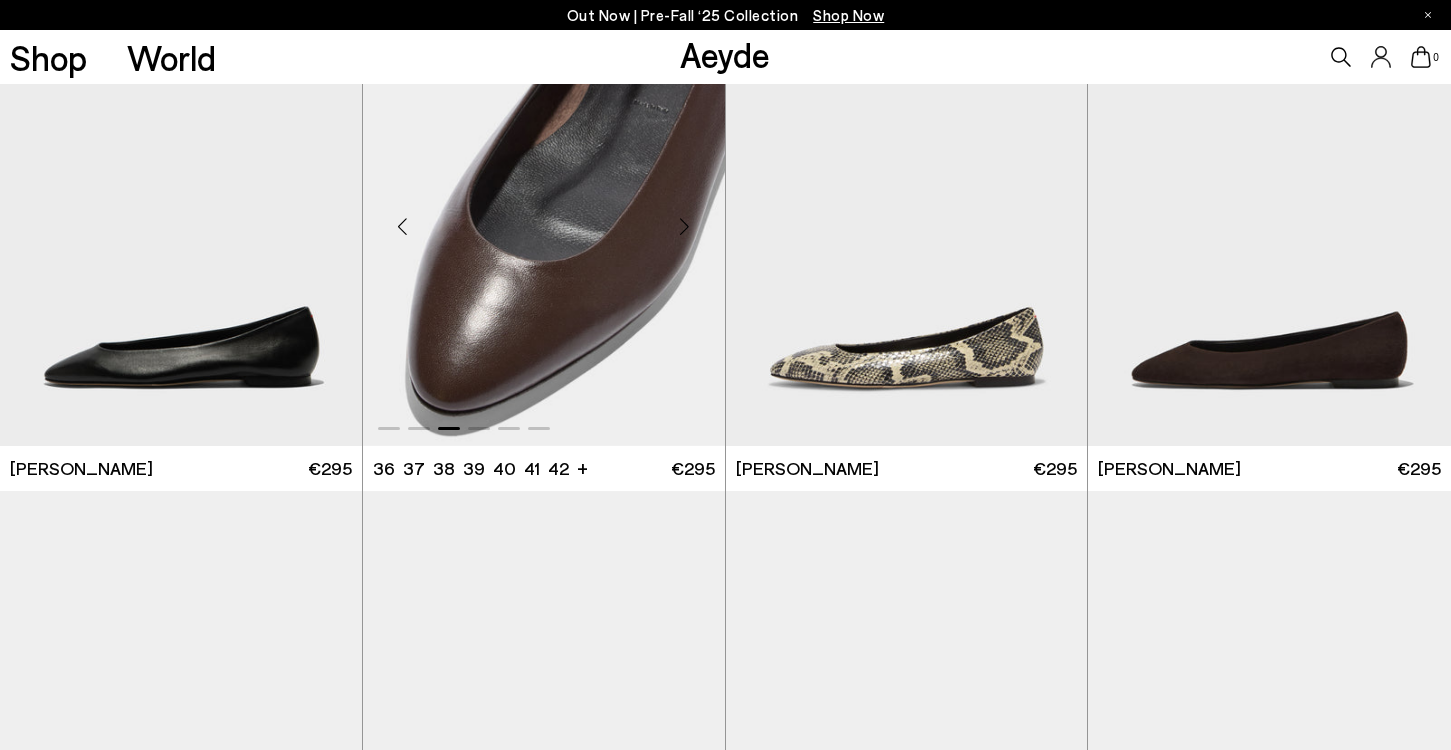 click at bounding box center (685, 227) 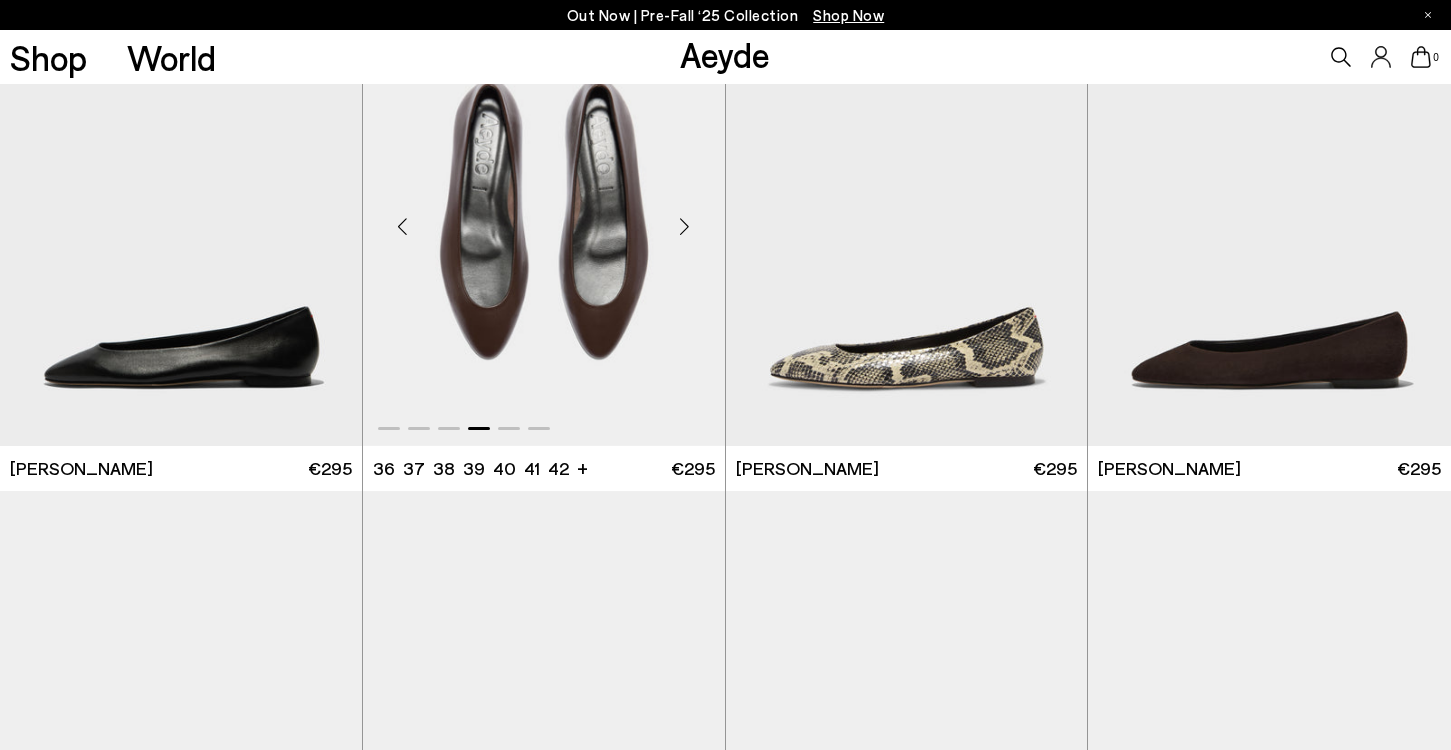 click at bounding box center (685, 227) 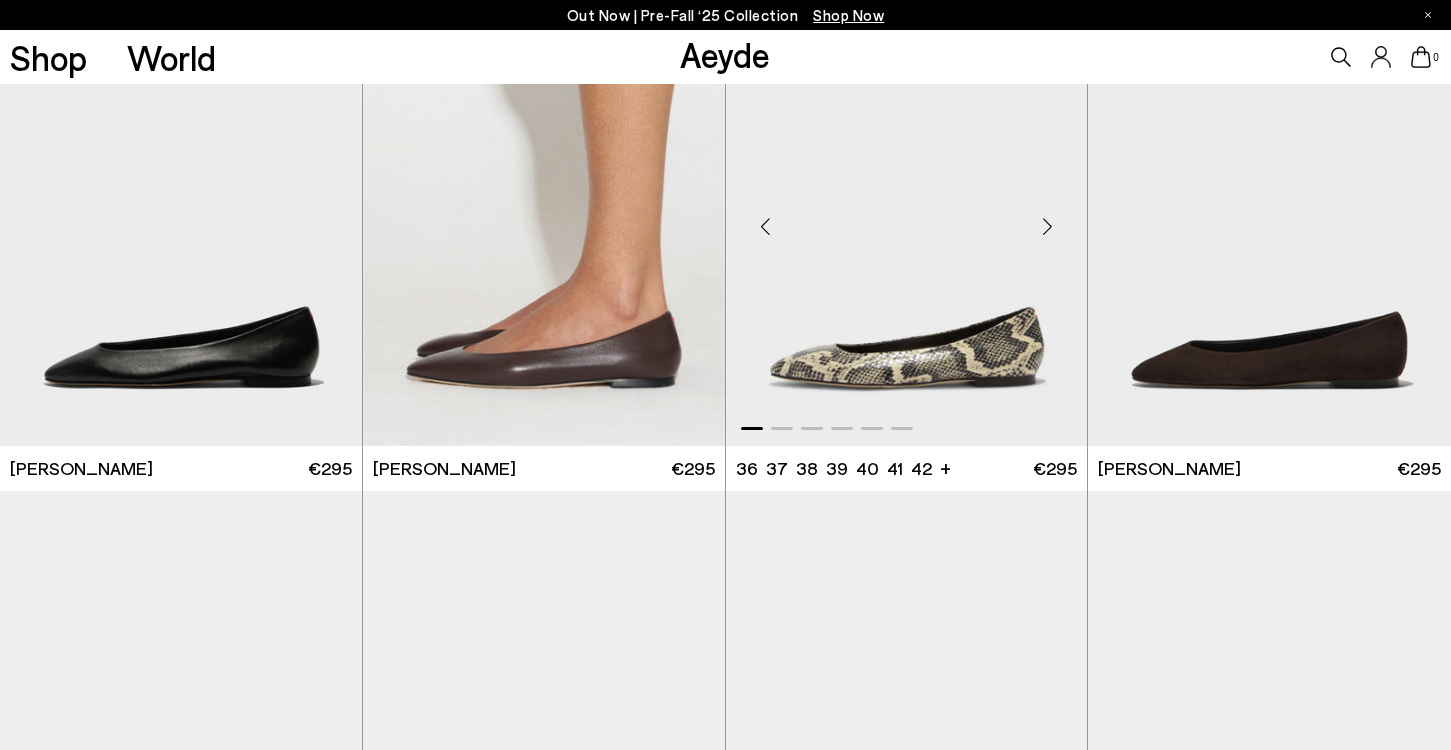 click at bounding box center (1047, 227) 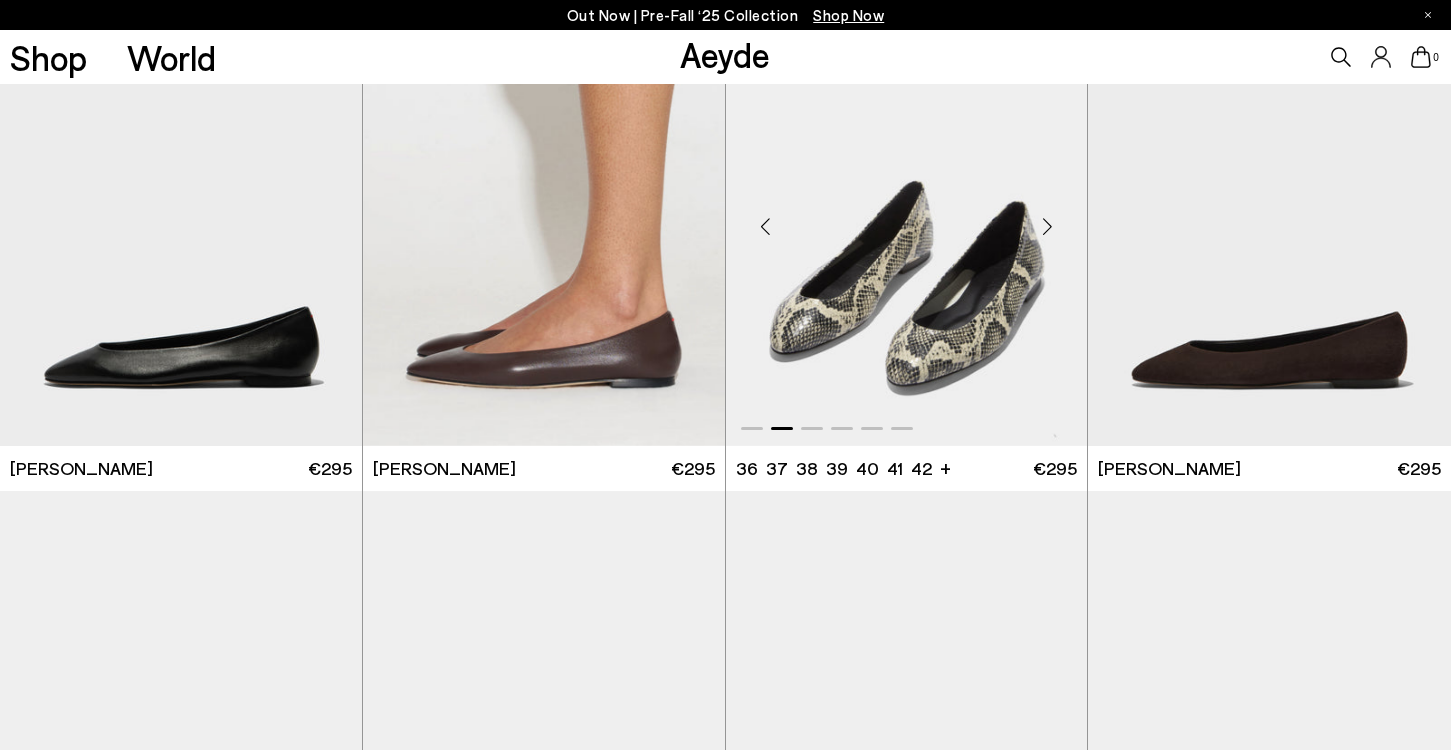 click at bounding box center (1047, 227) 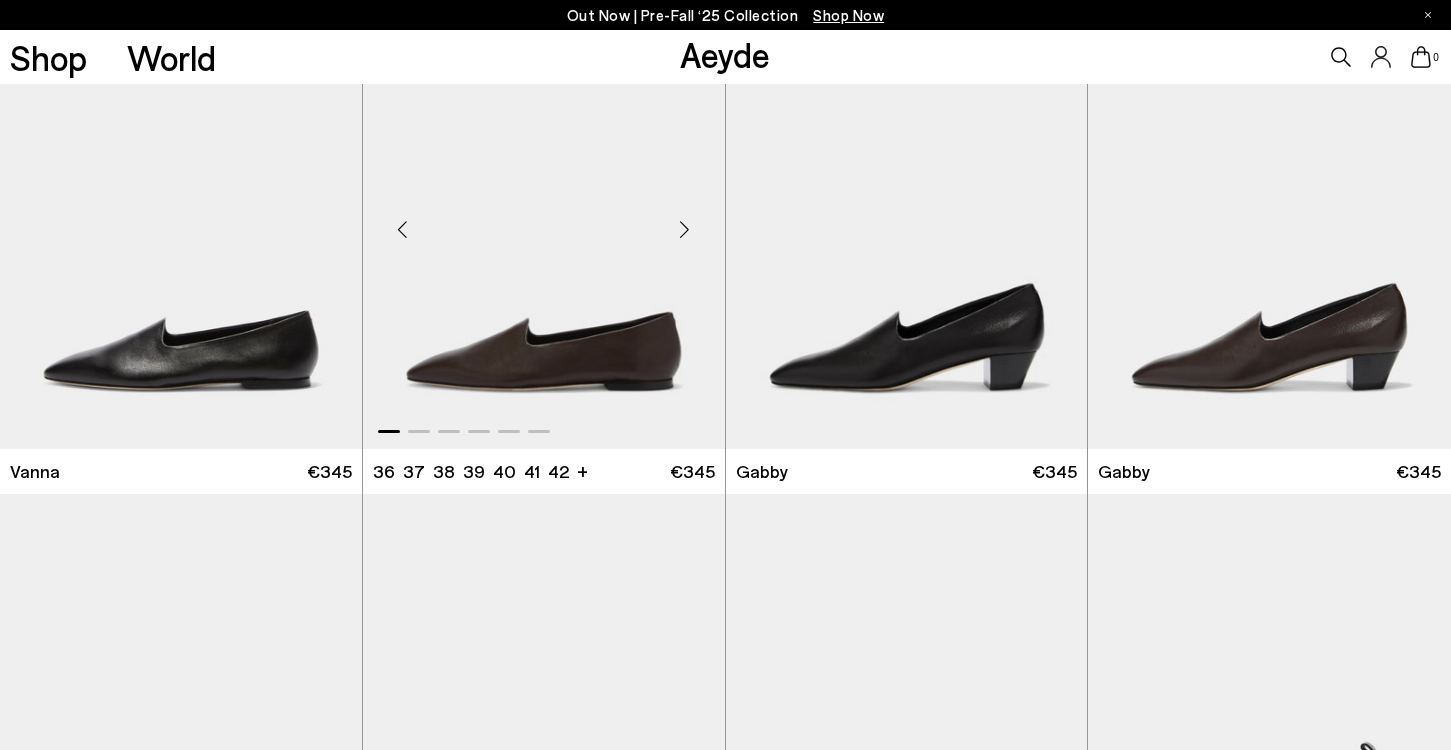 scroll, scrollTop: 1083, scrollLeft: 0, axis: vertical 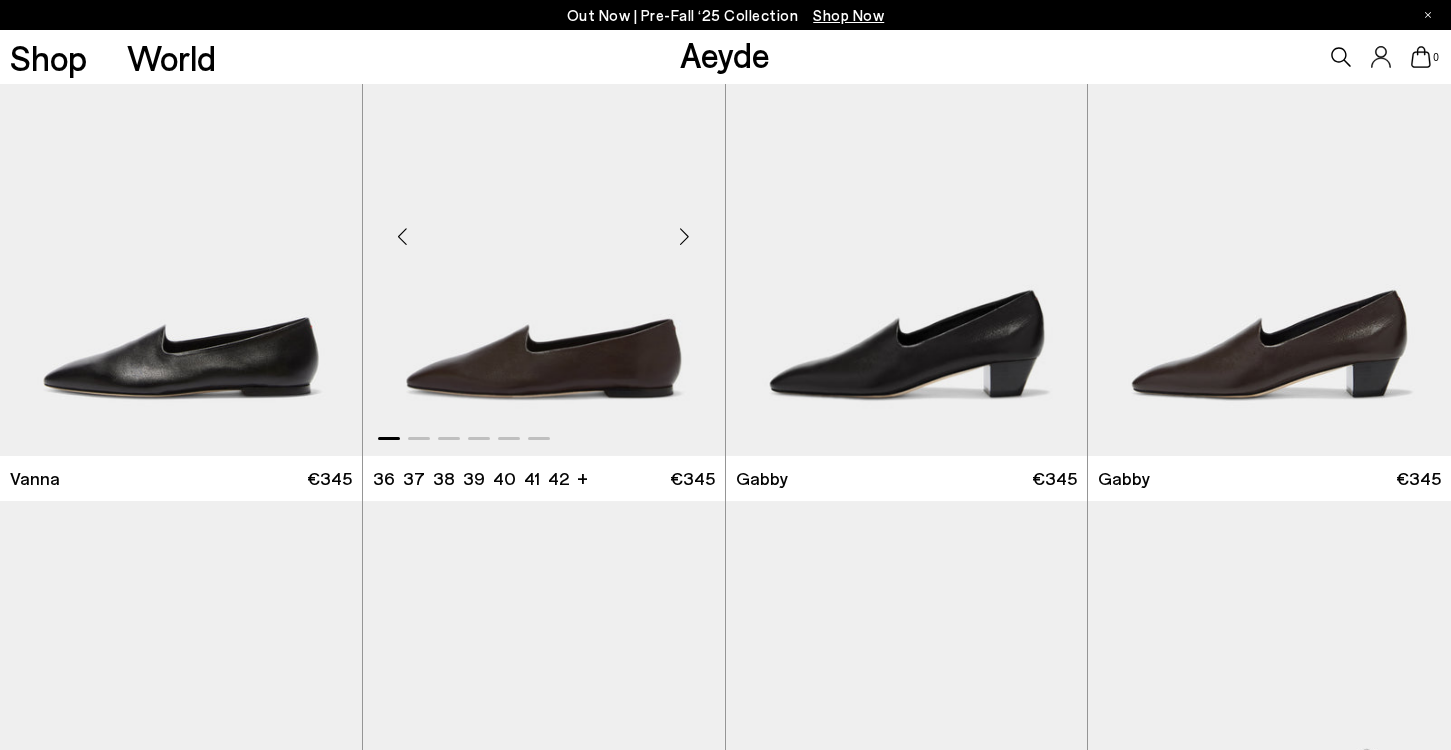 click at bounding box center [685, 236] 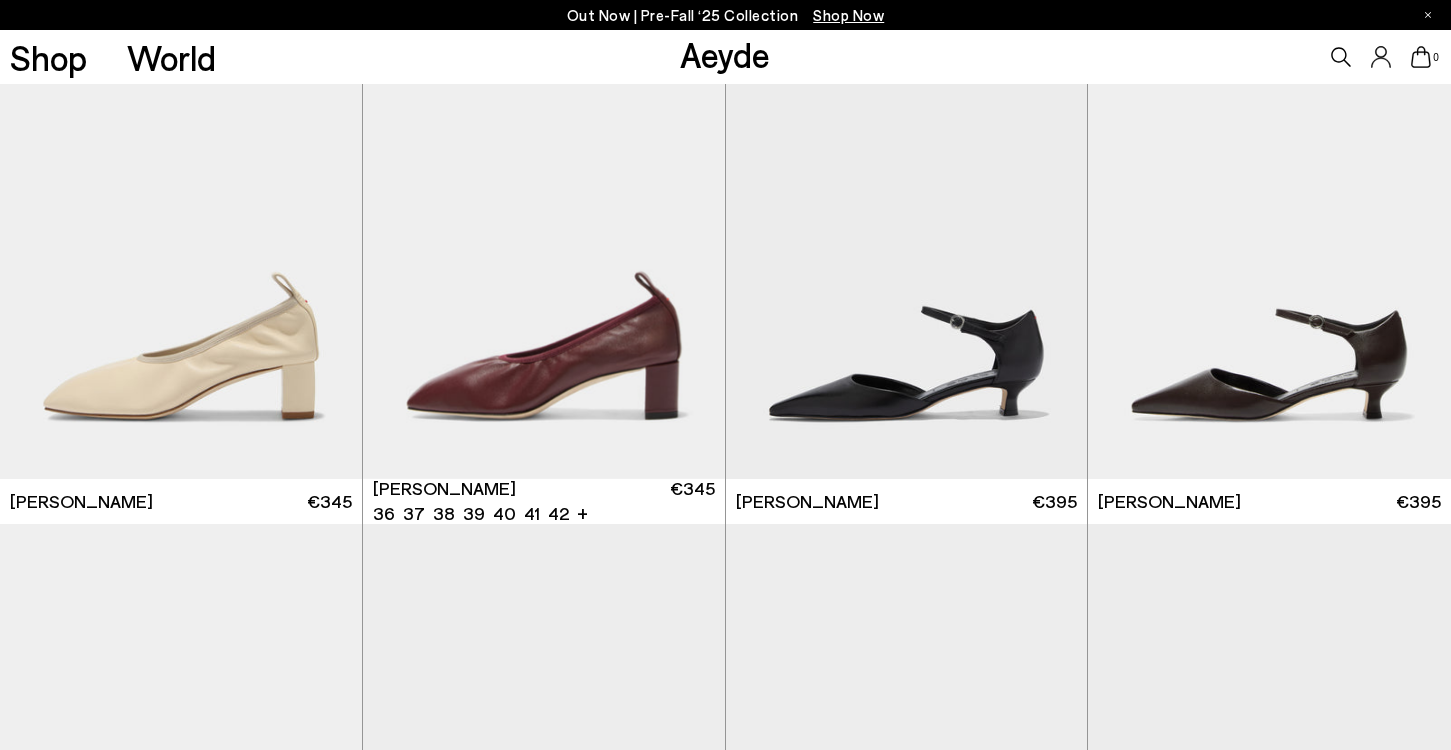 scroll, scrollTop: 2078, scrollLeft: 0, axis: vertical 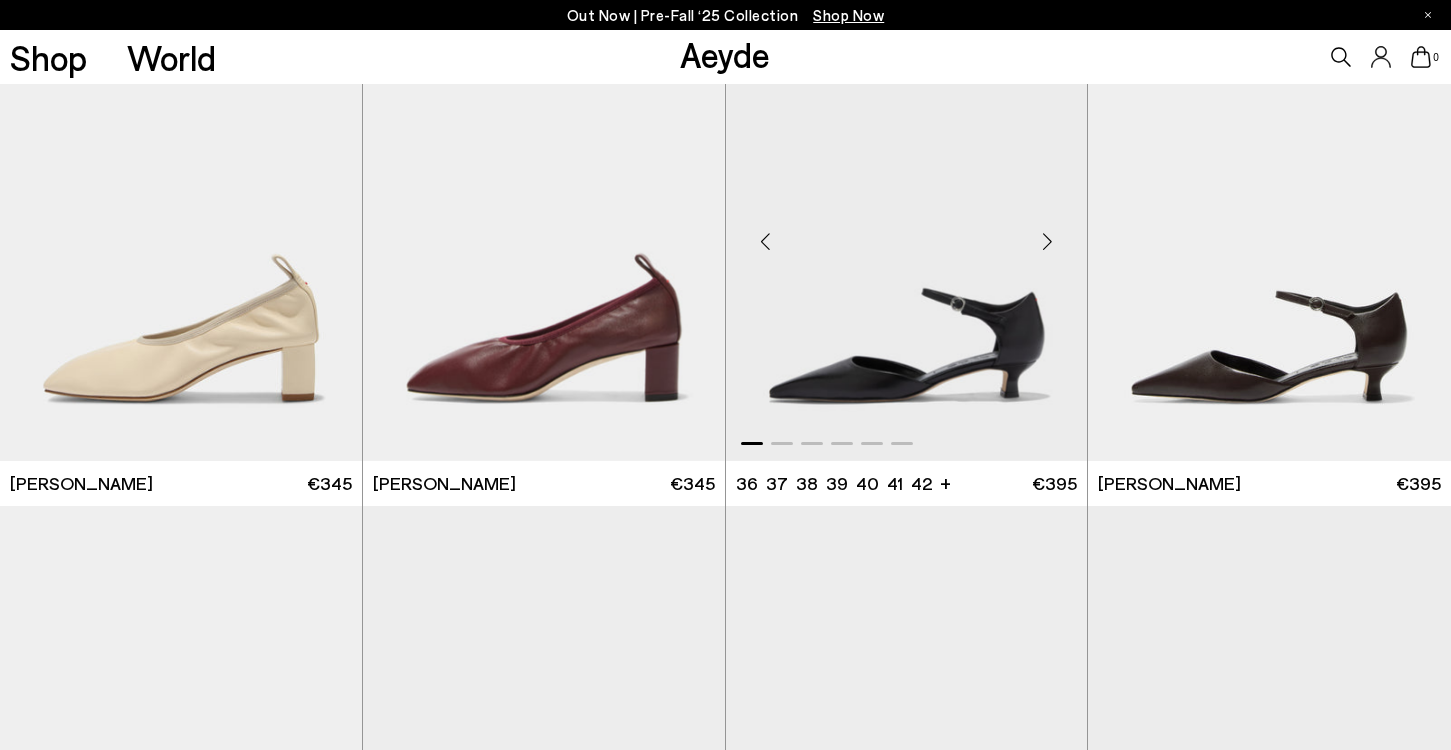 click at bounding box center (1047, 241) 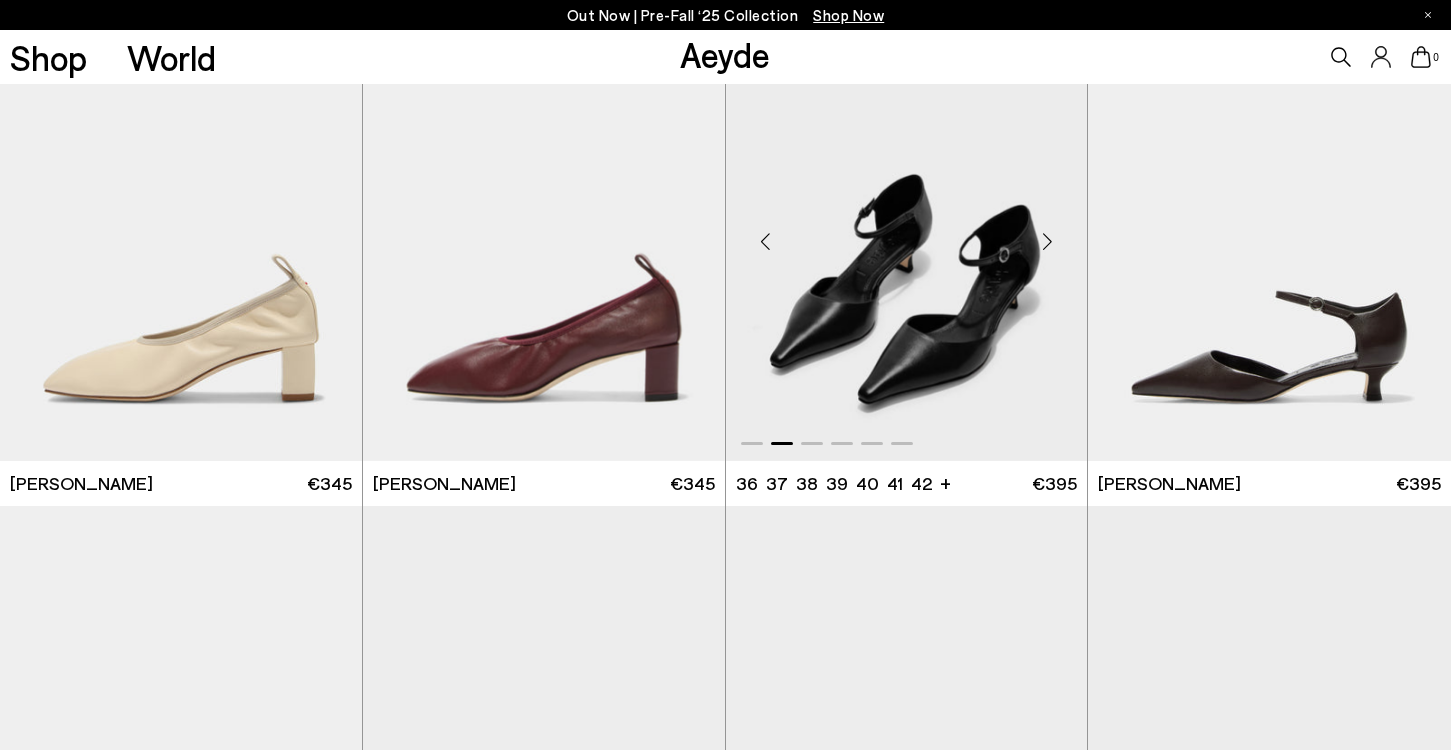 click at bounding box center (1047, 241) 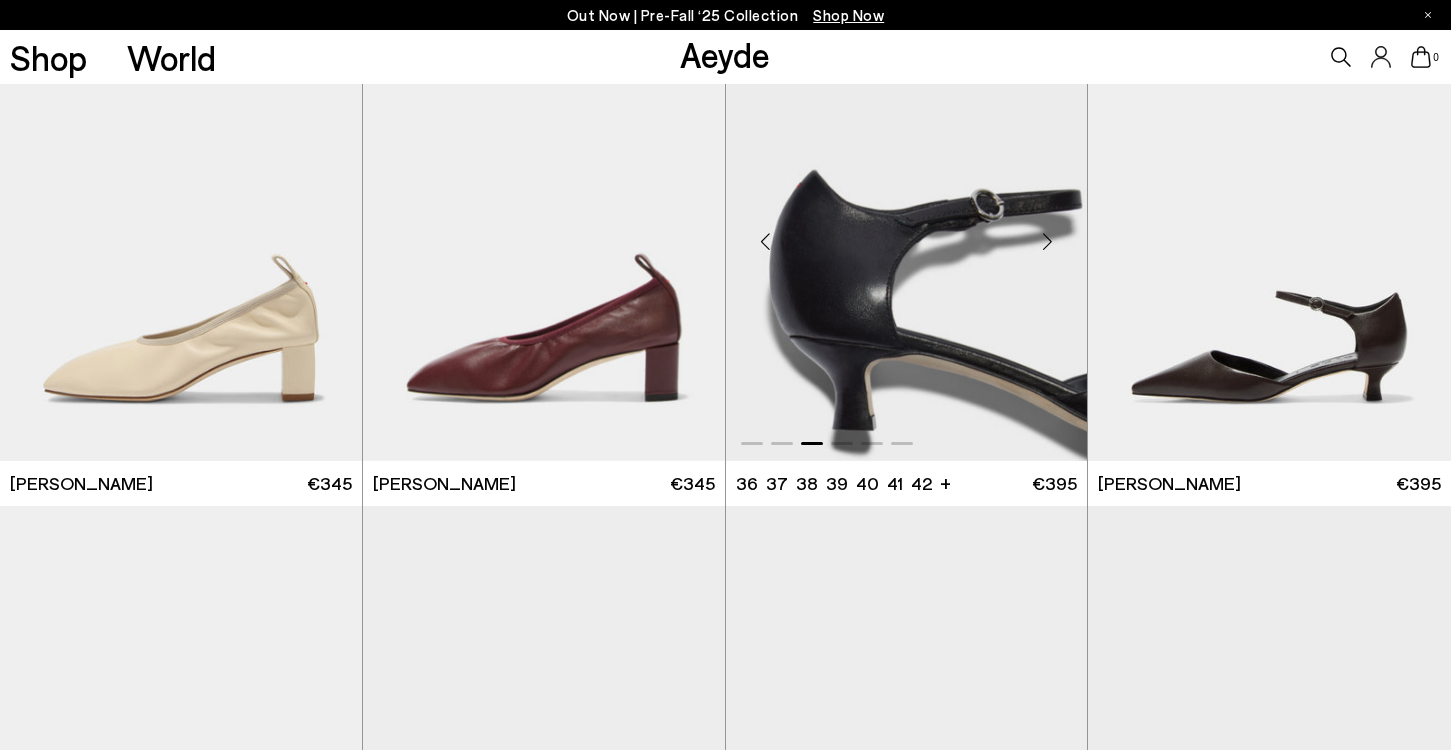 click at bounding box center (1047, 241) 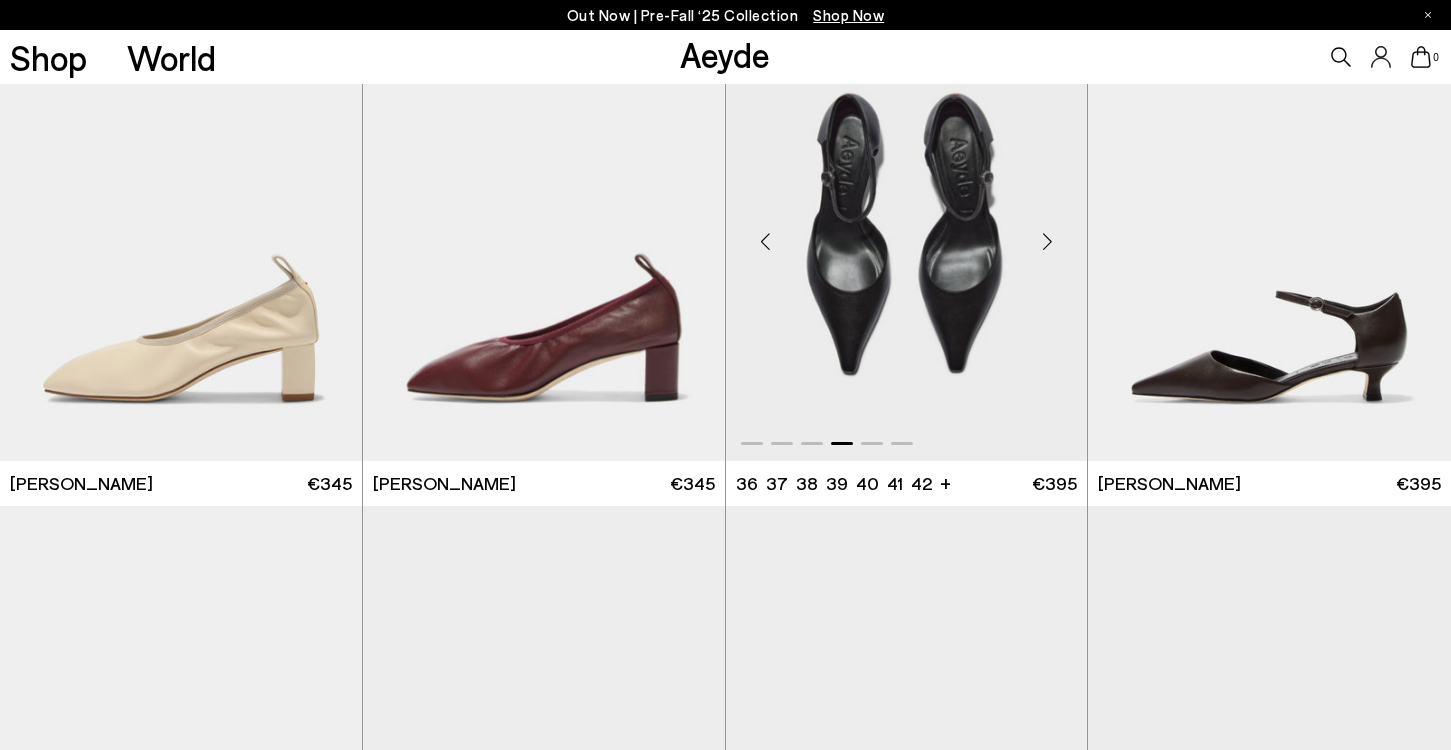 click at bounding box center [1047, 241] 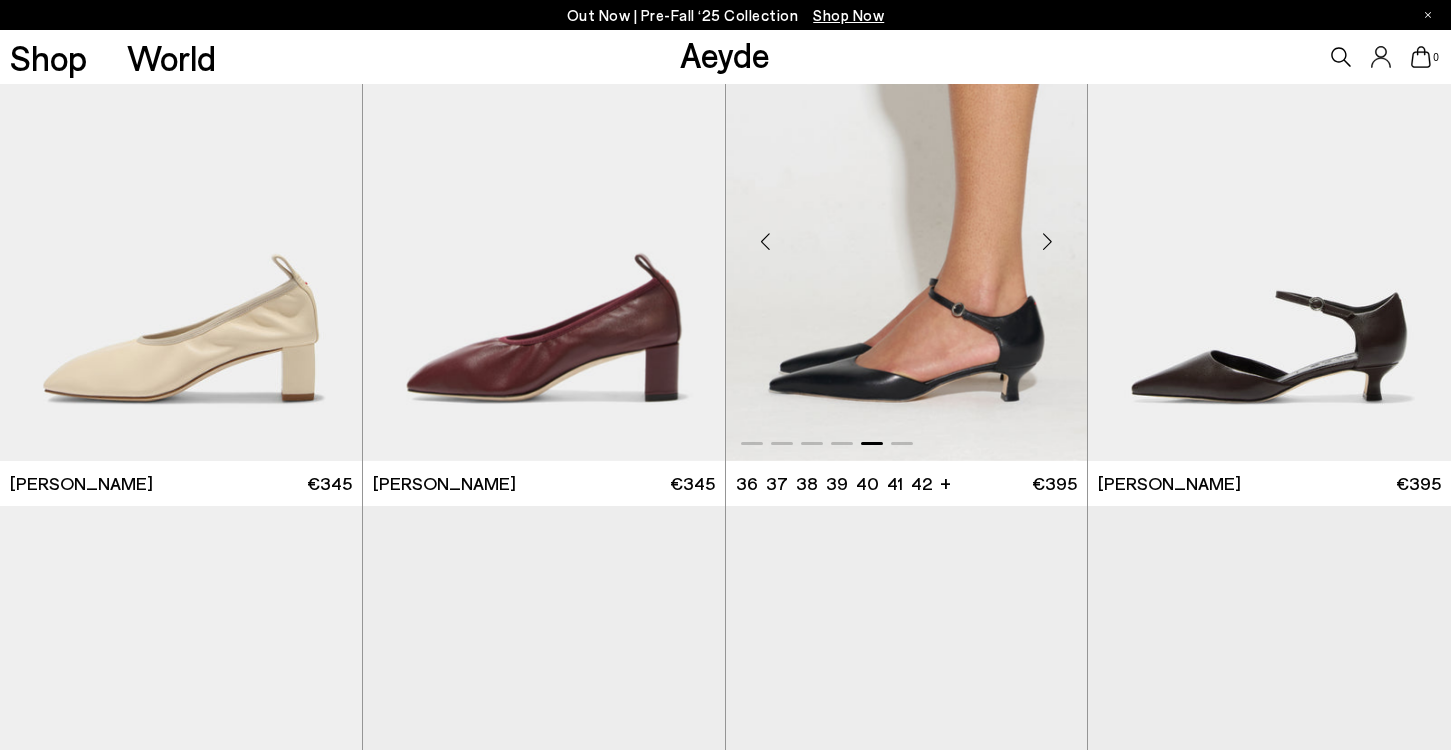 click at bounding box center (1047, 241) 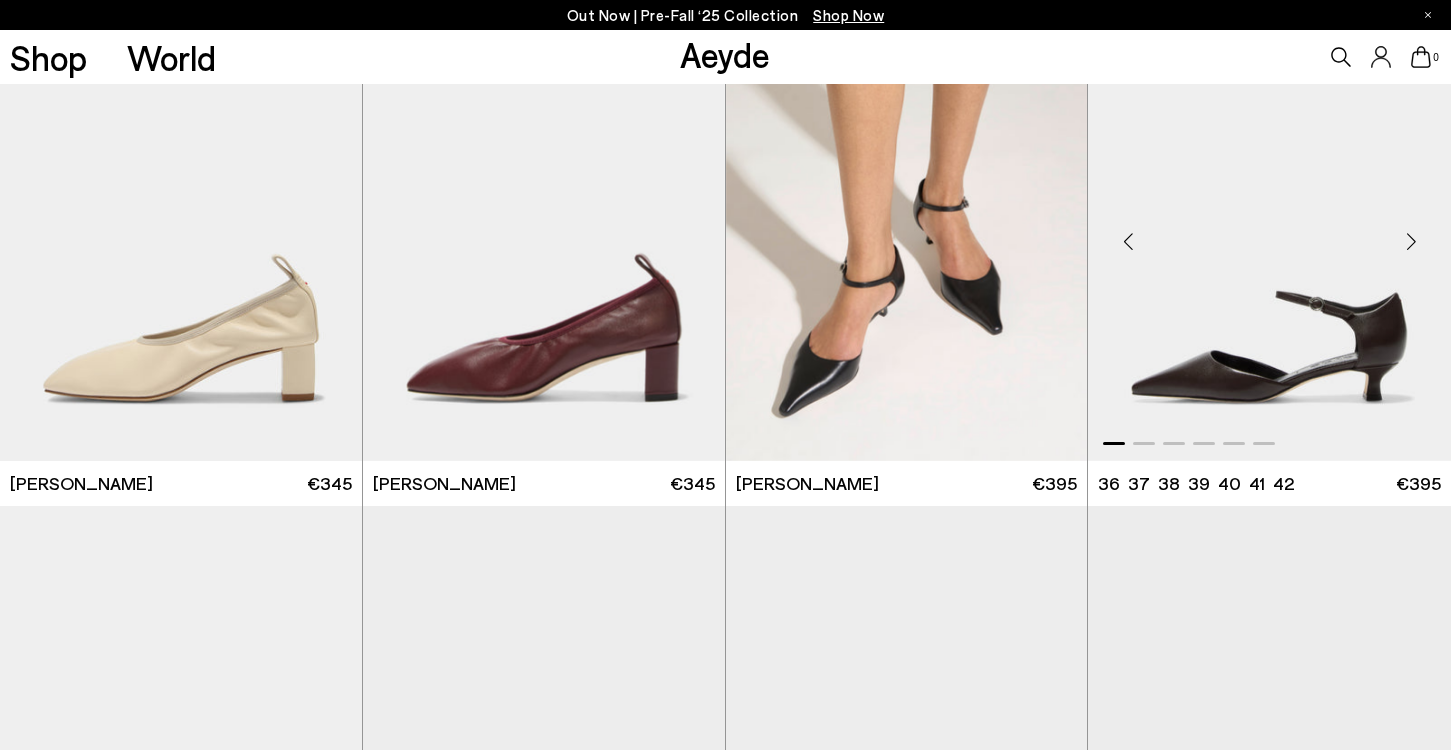 click at bounding box center [1411, 241] 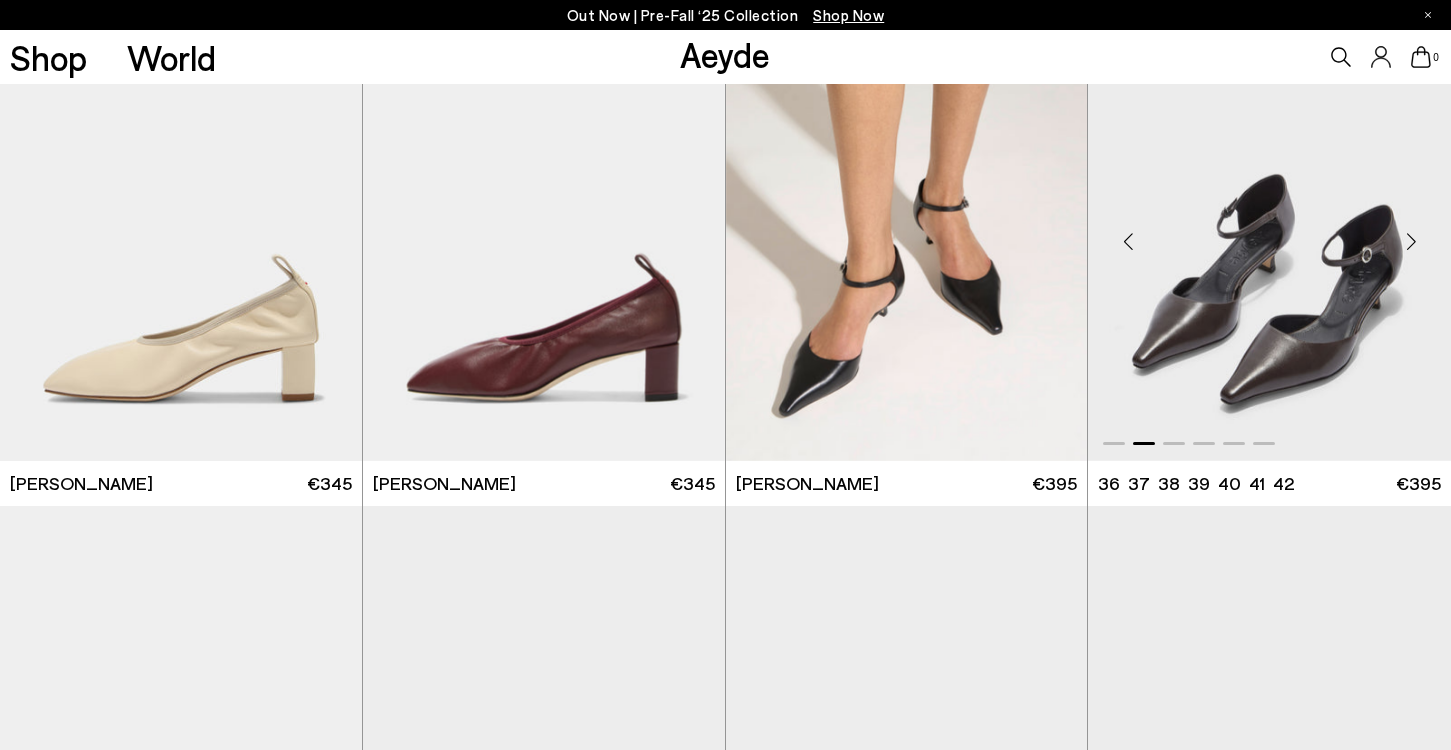 click at bounding box center [1411, 241] 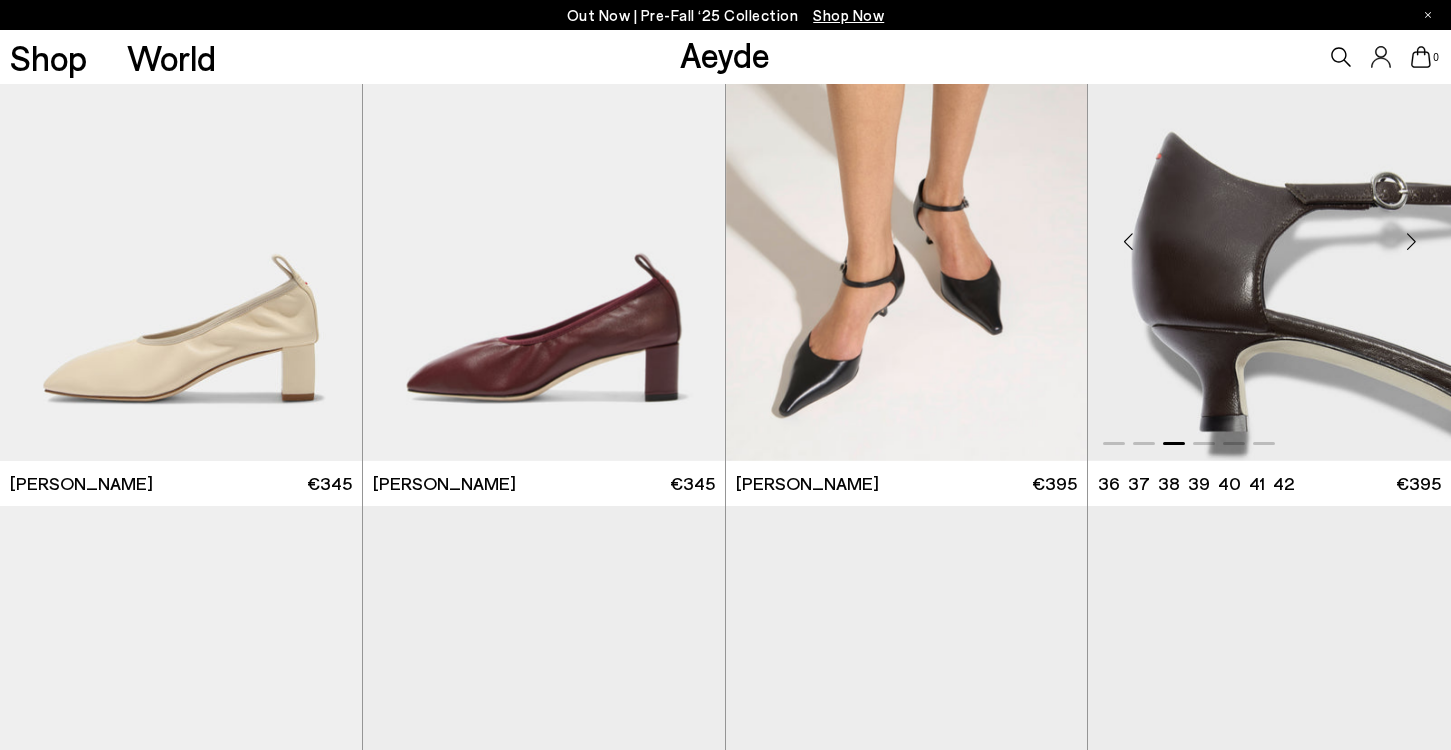 click at bounding box center [1411, 241] 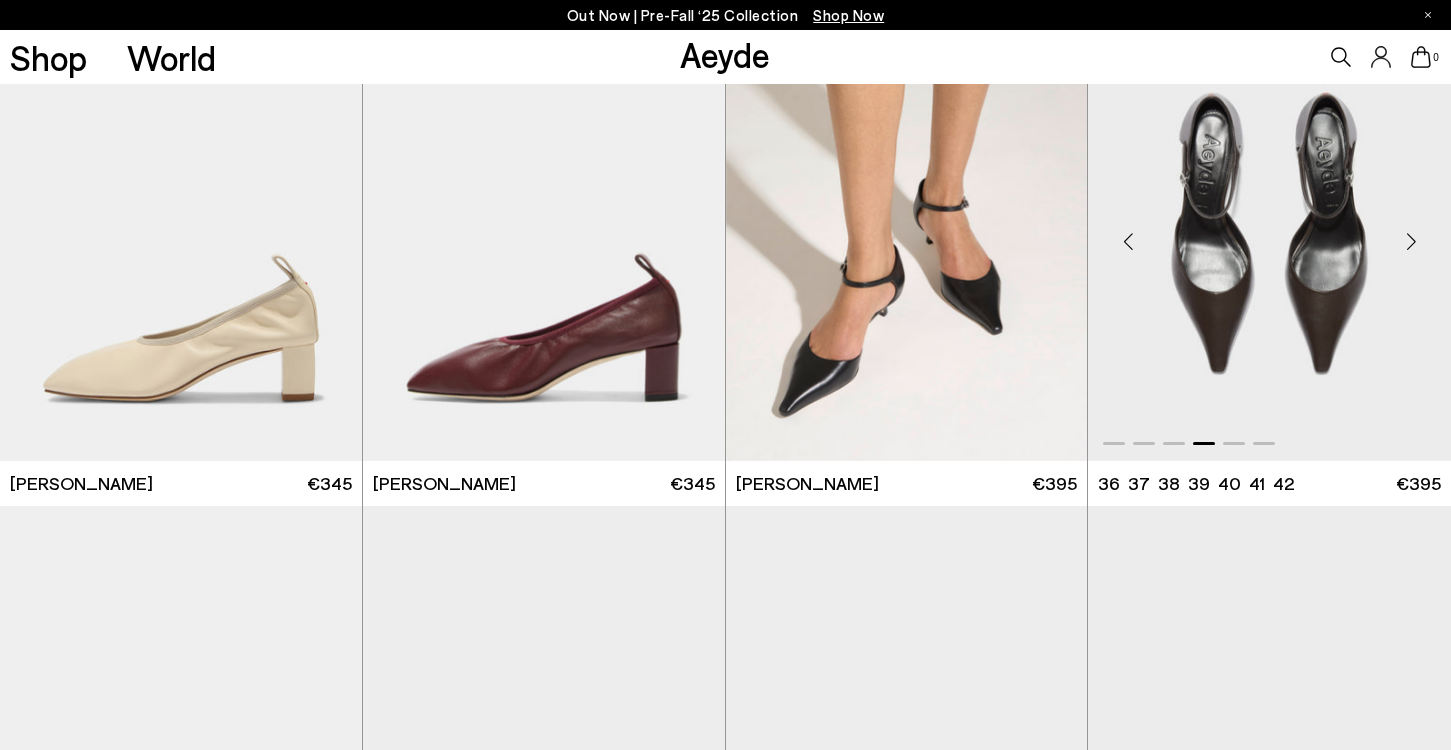 click at bounding box center (1411, 241) 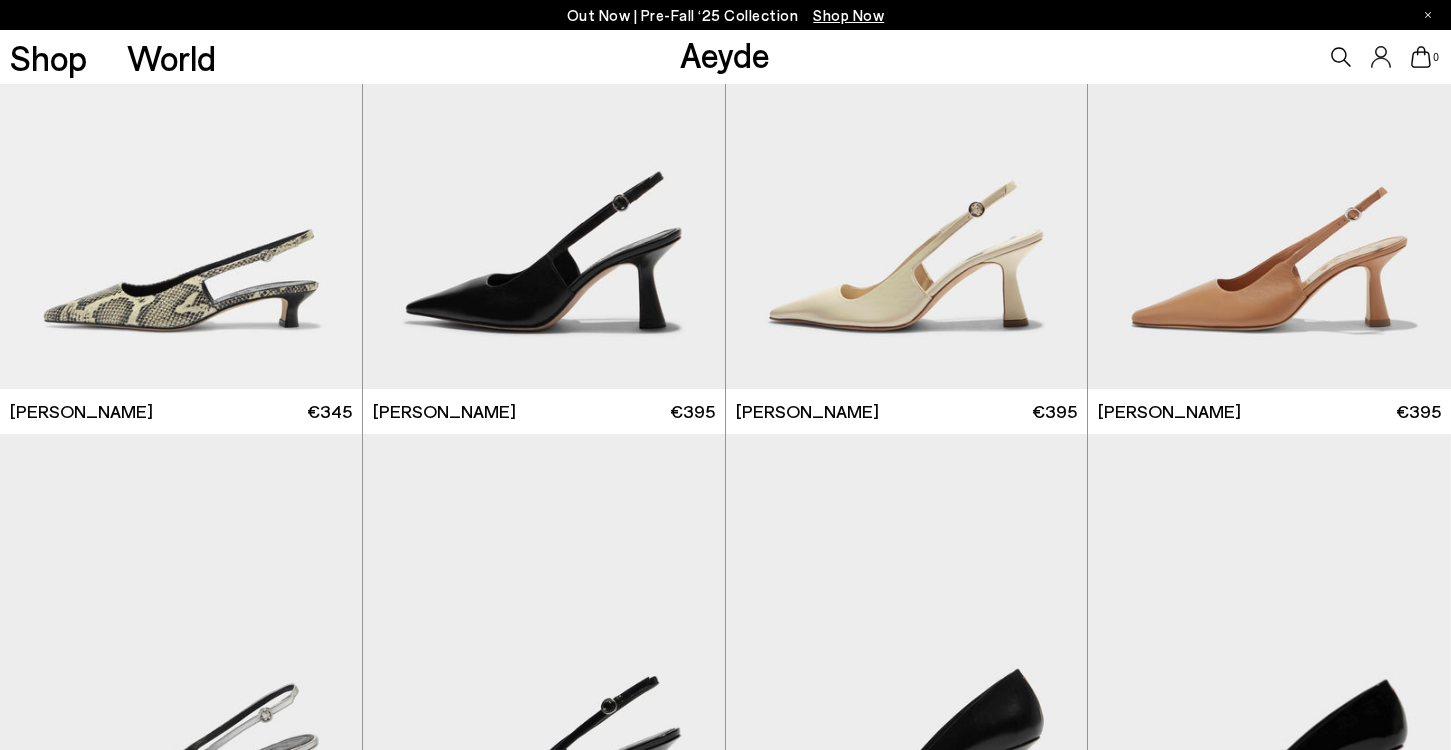 scroll, scrollTop: 3657, scrollLeft: 0, axis: vertical 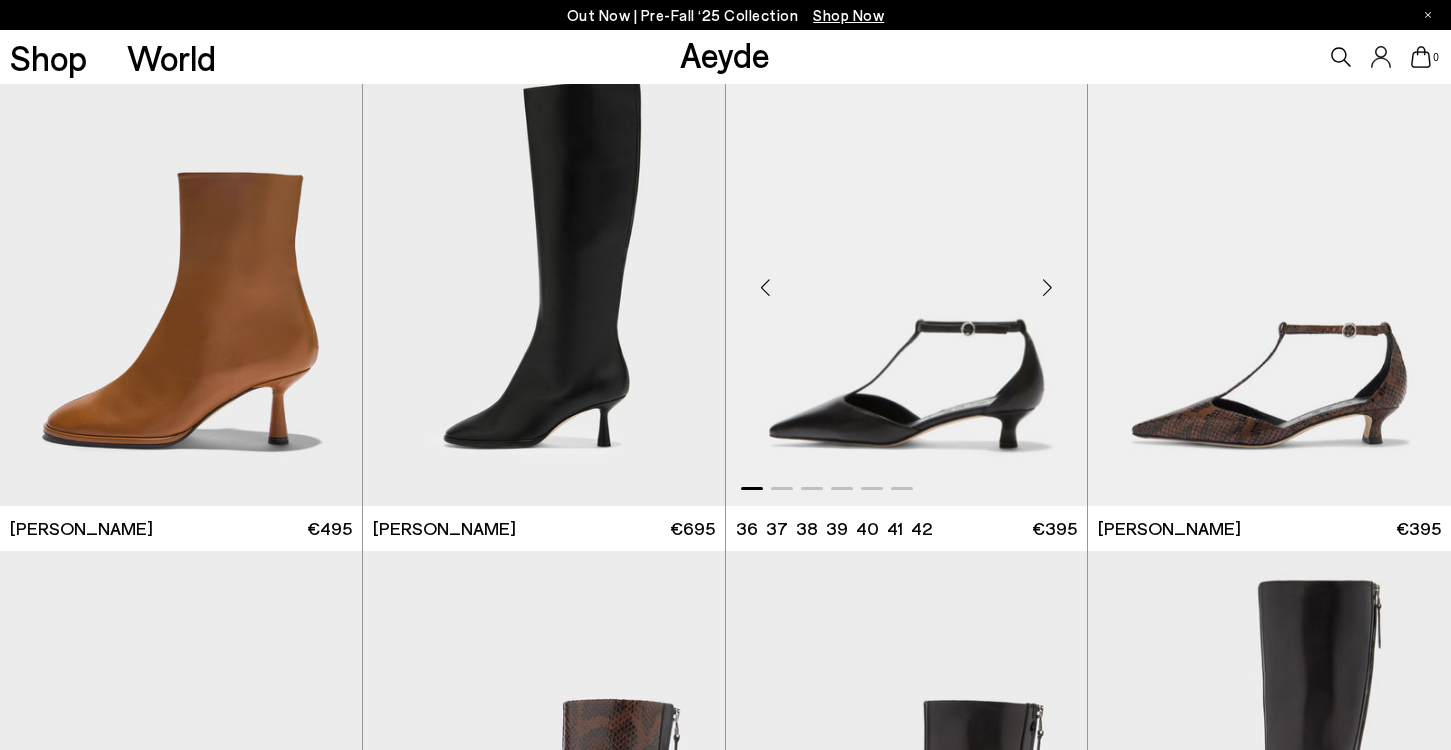 click at bounding box center [1047, 287] 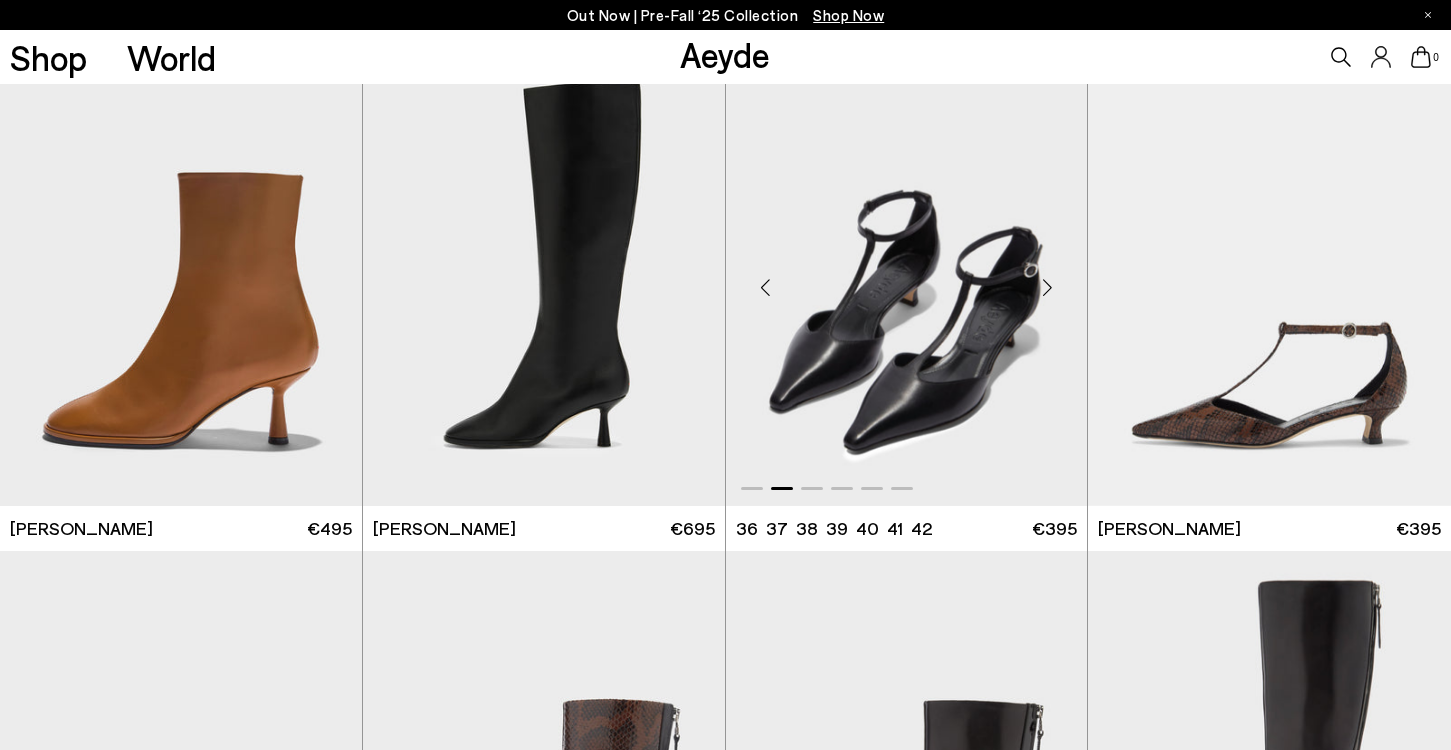 click at bounding box center [1047, 287] 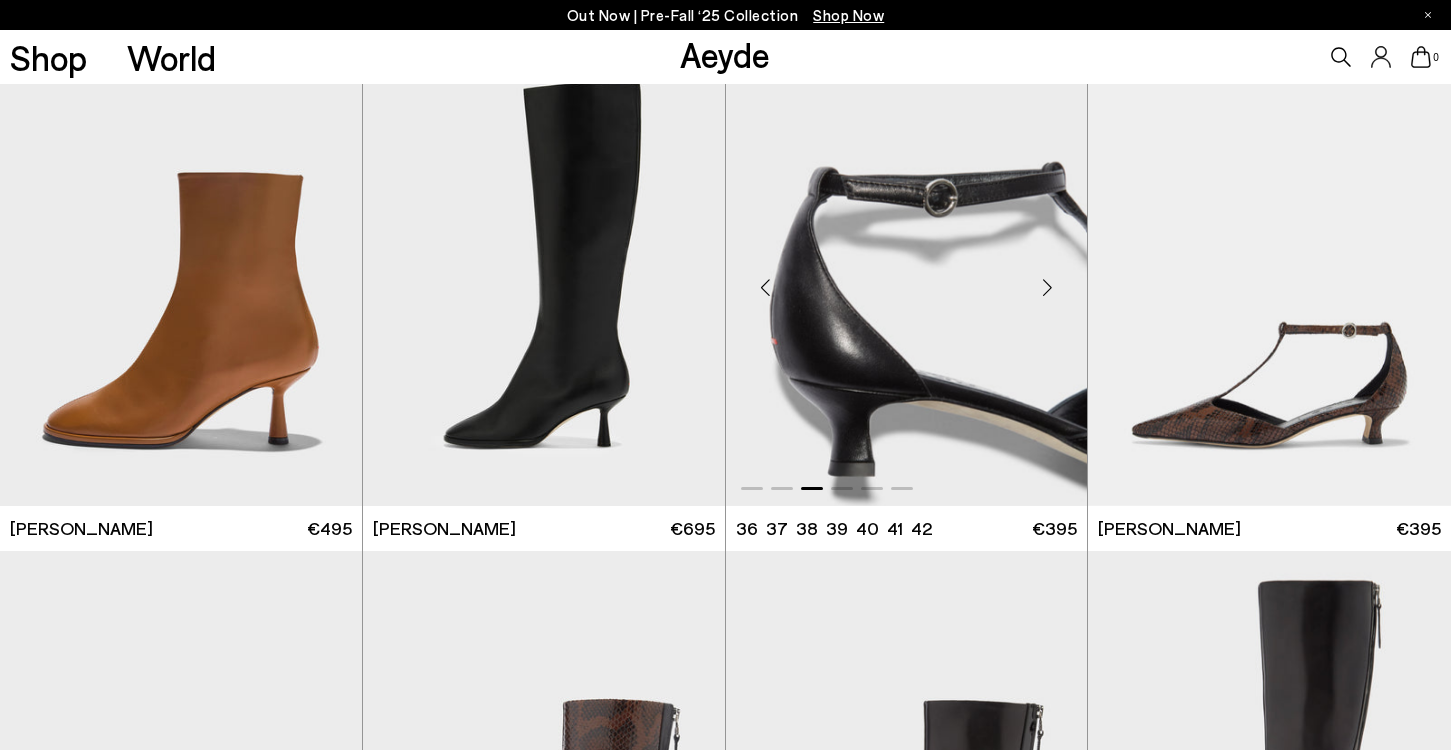 click at bounding box center [1047, 287] 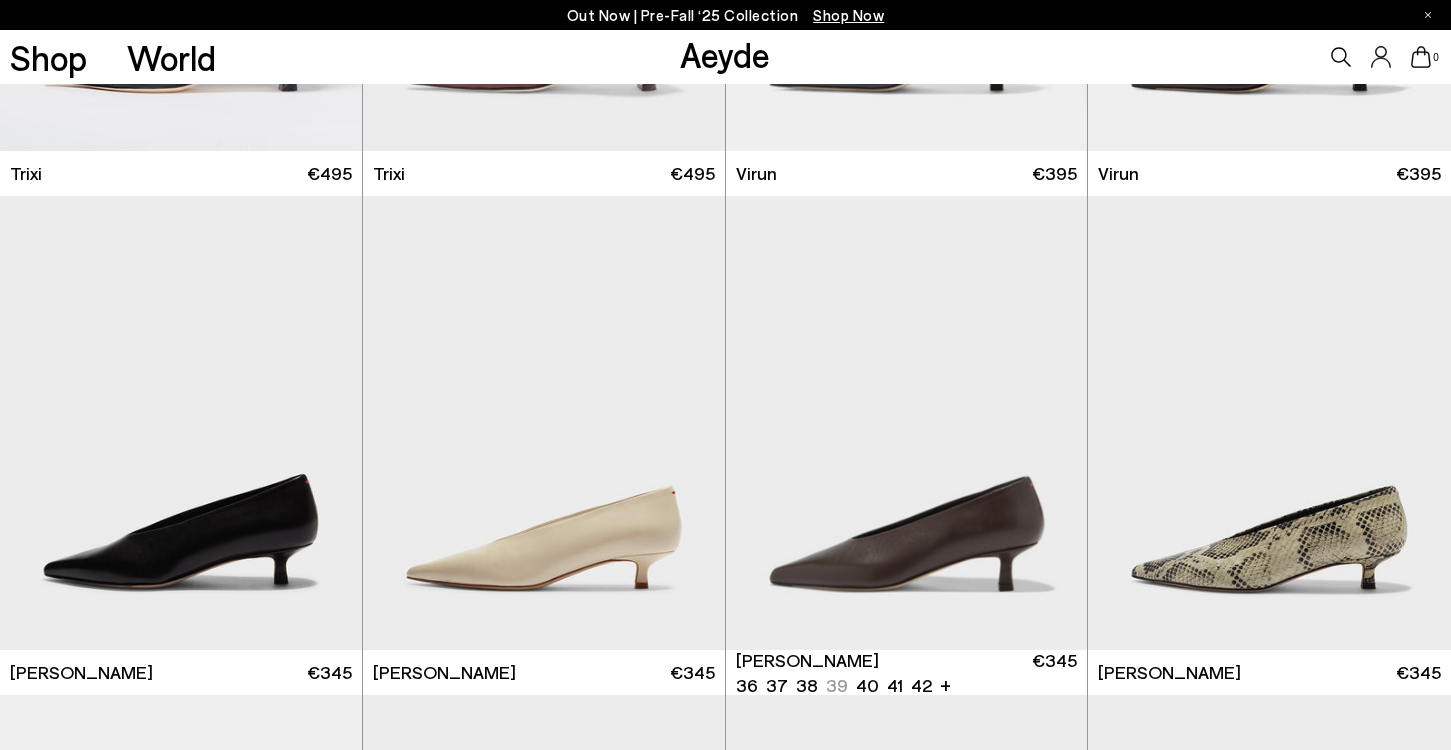 scroll, scrollTop: 8390, scrollLeft: 0, axis: vertical 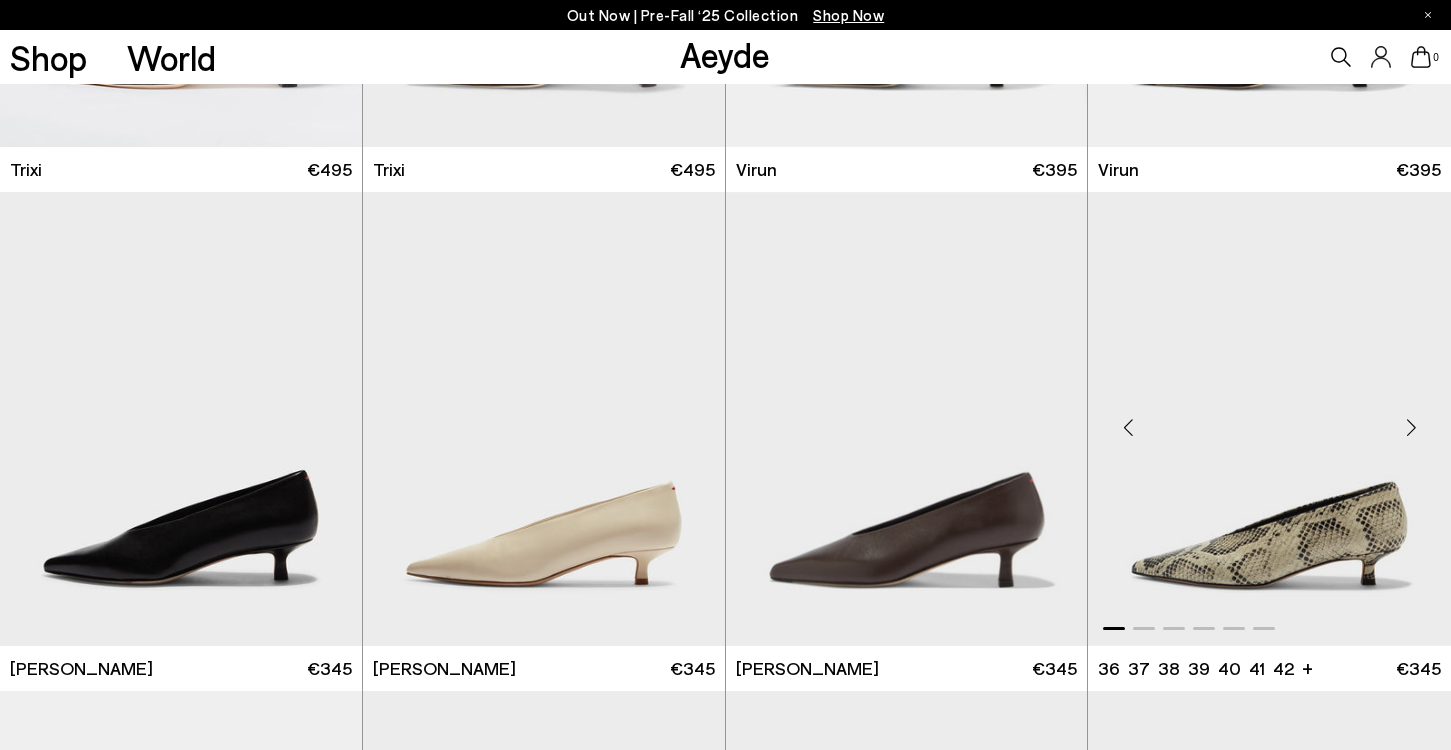 click at bounding box center [1411, 427] 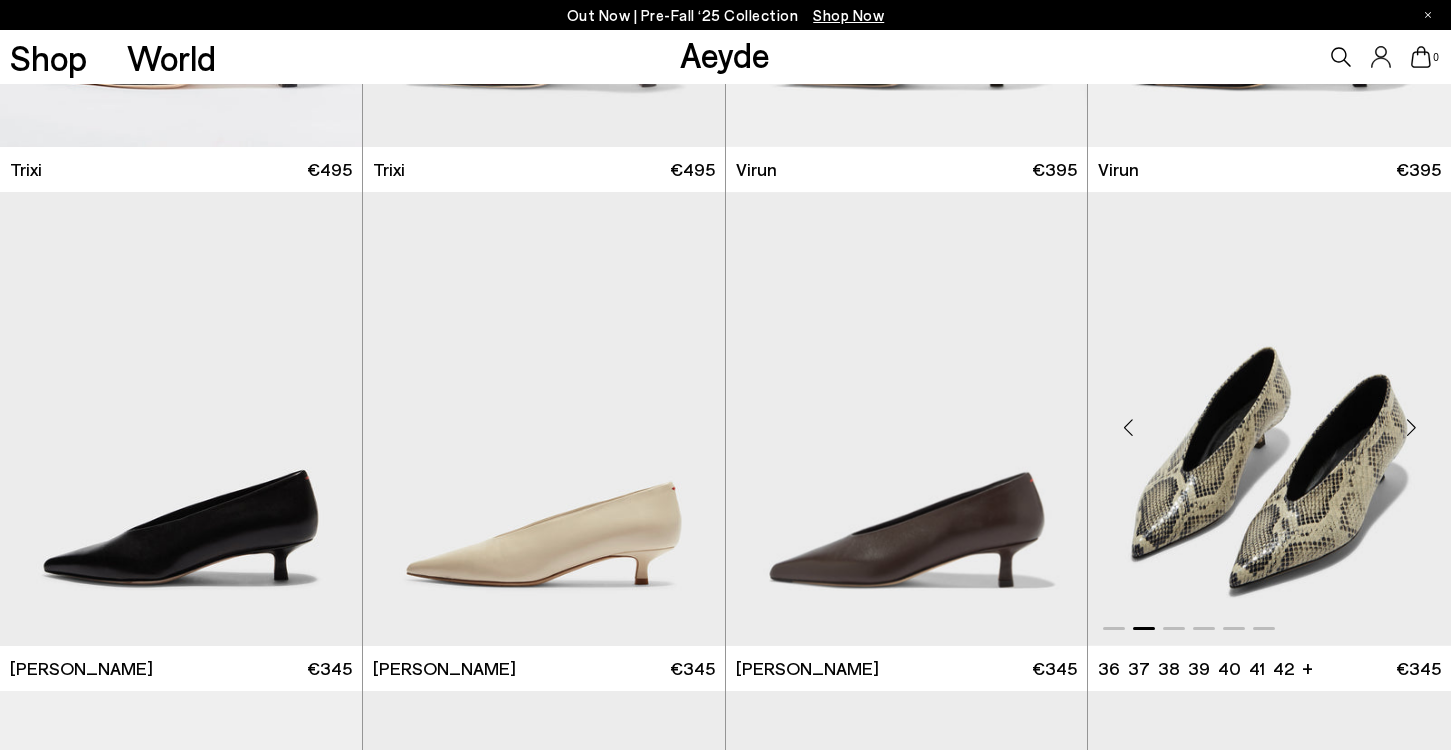 click at bounding box center (1411, 427) 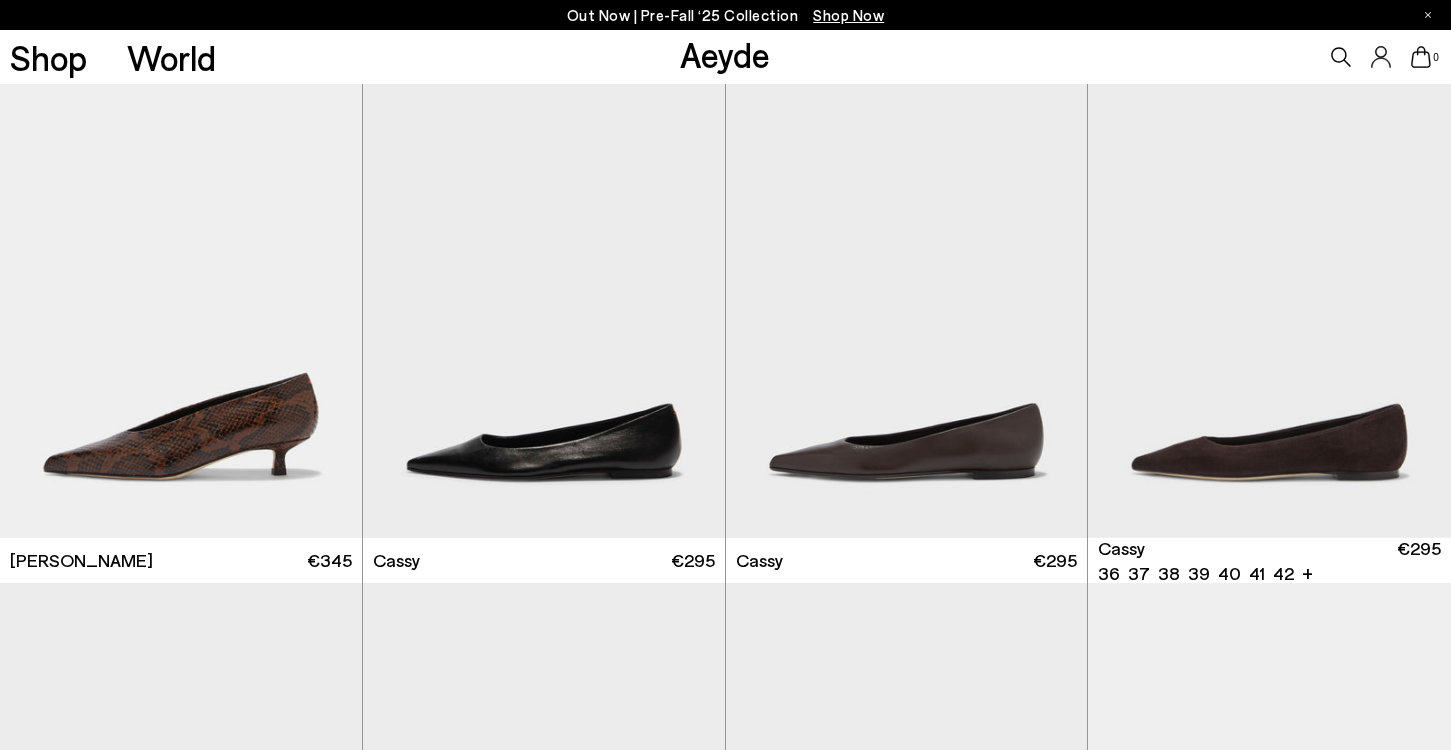 scroll, scrollTop: 9039, scrollLeft: 0, axis: vertical 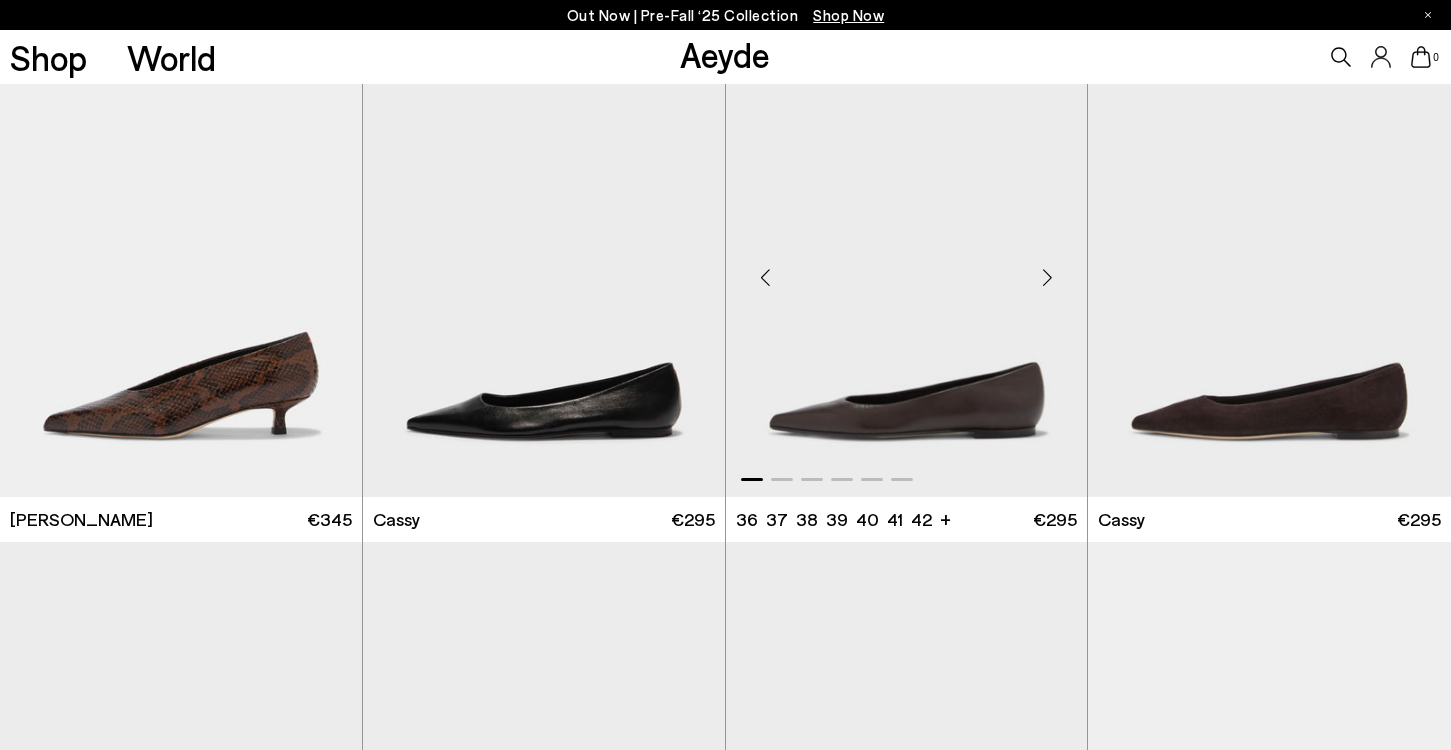click at bounding box center [1047, 278] 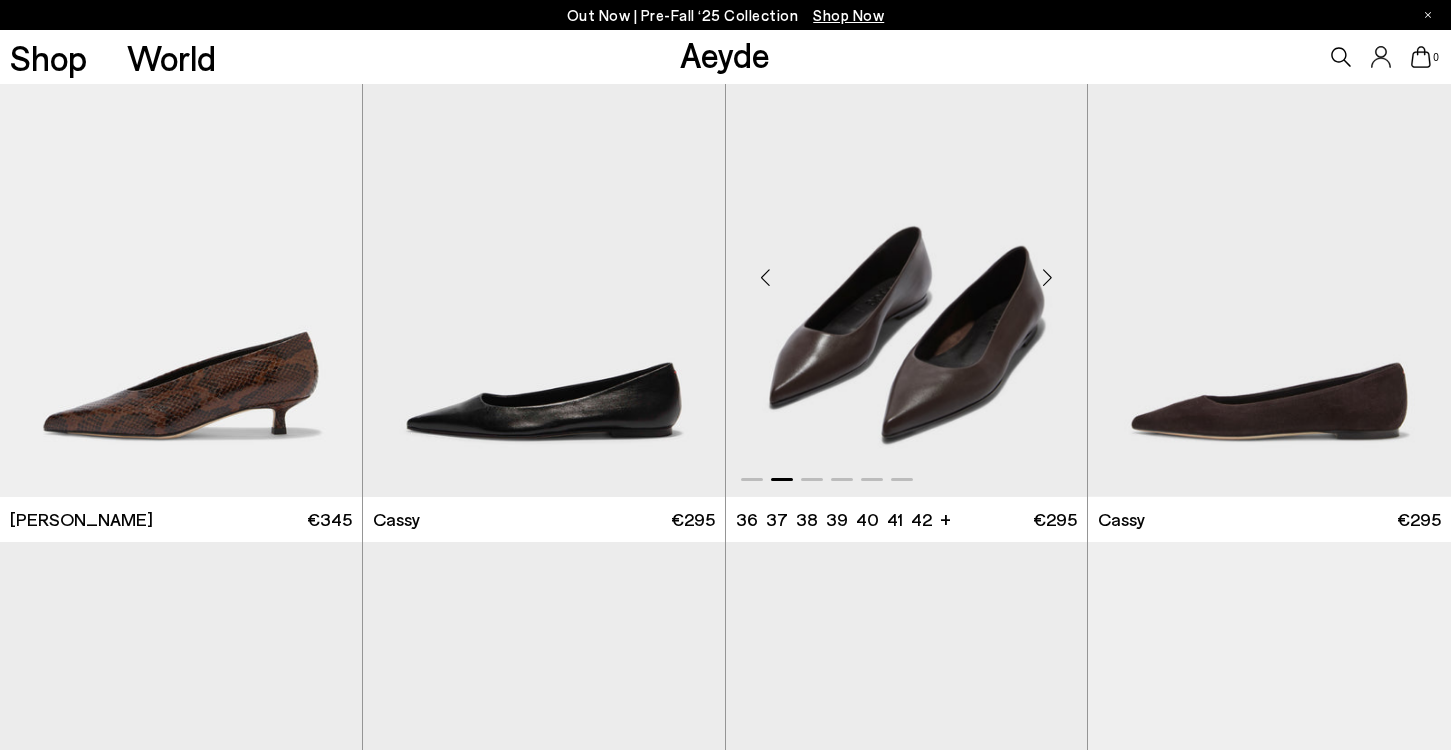 click at bounding box center [1047, 278] 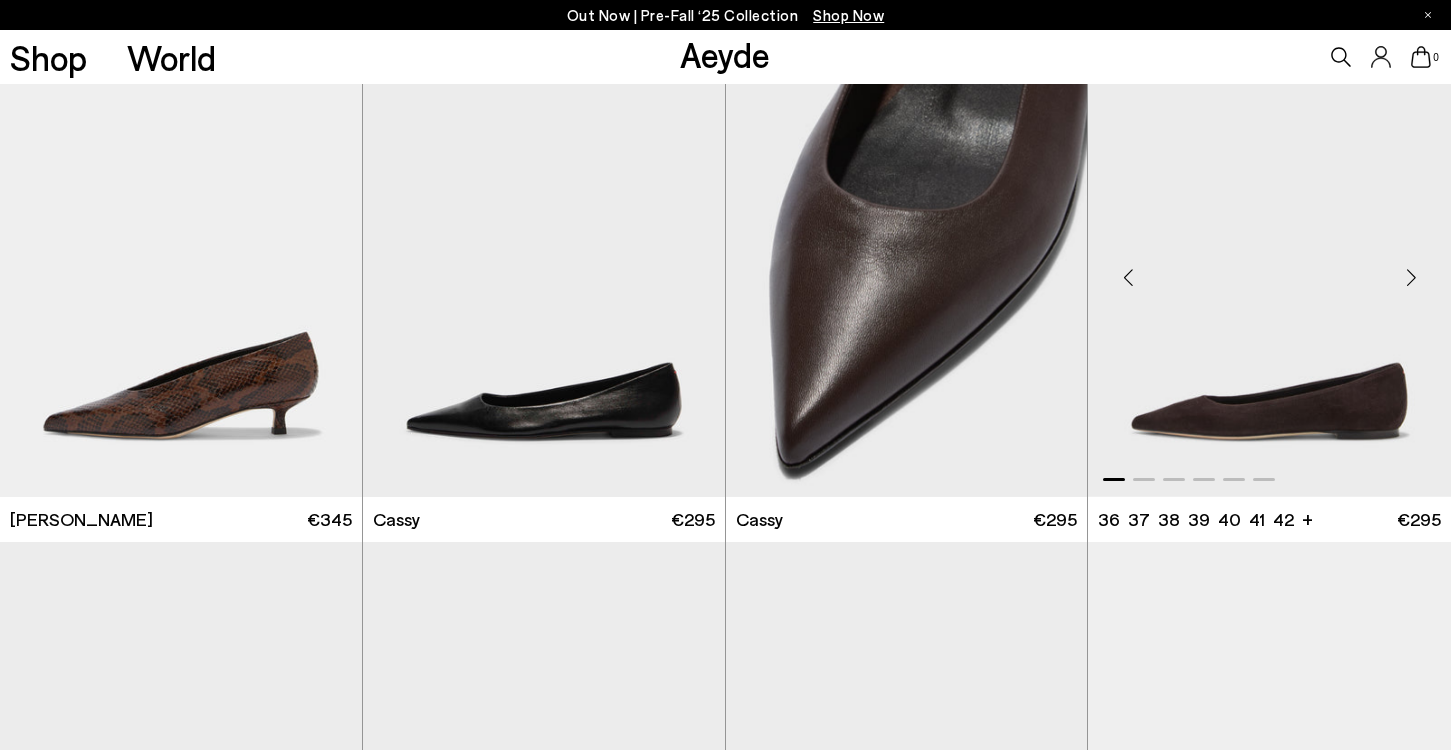 click at bounding box center (1411, 278) 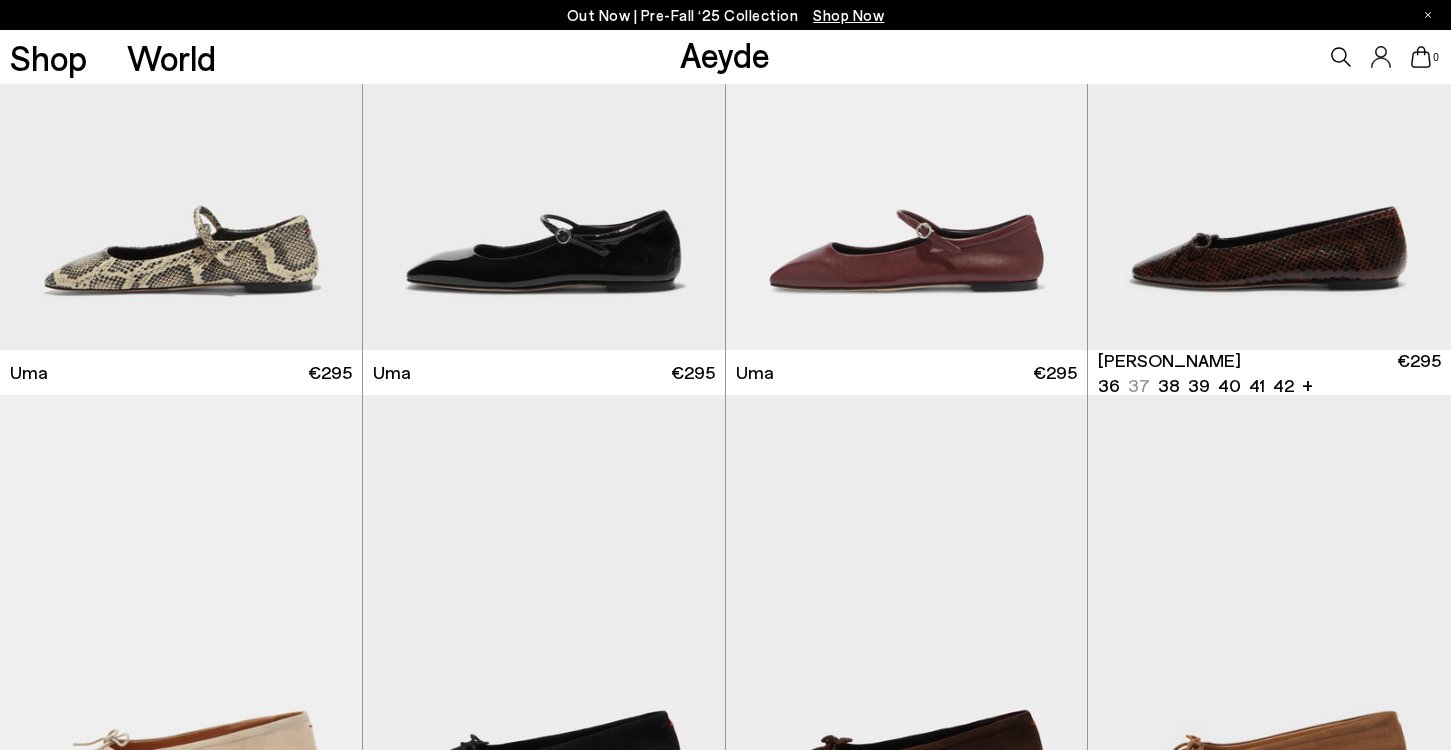 scroll, scrollTop: 12679, scrollLeft: 0, axis: vertical 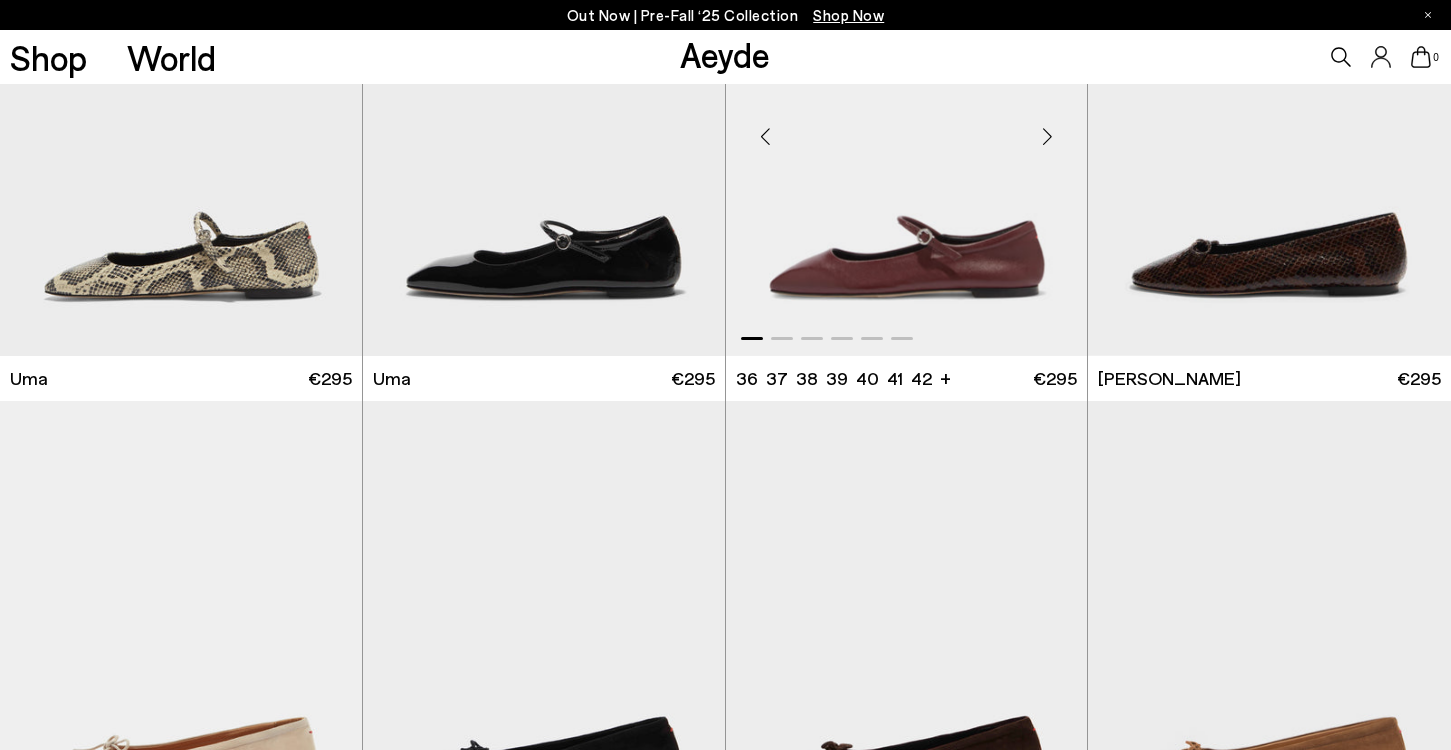 click at bounding box center [1047, 137] 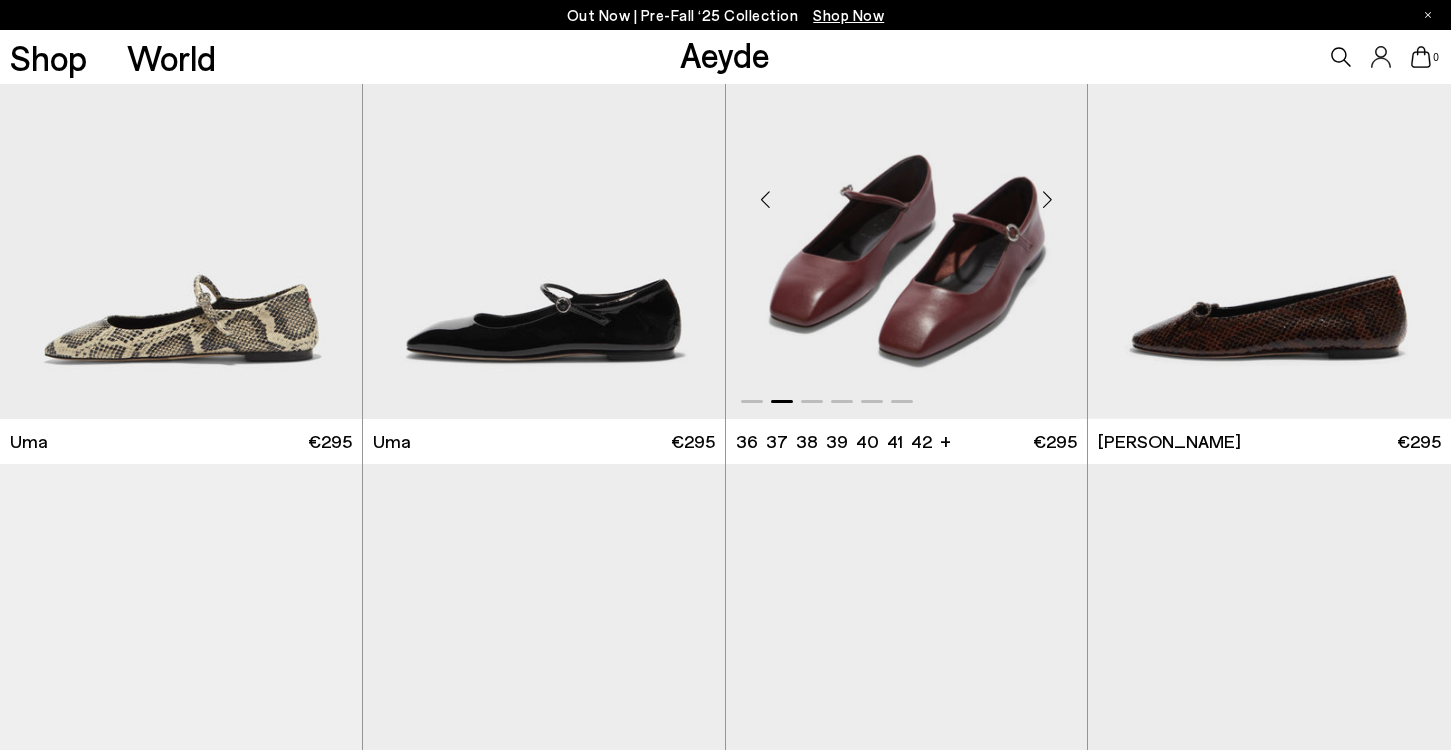 scroll, scrollTop: 12617, scrollLeft: 0, axis: vertical 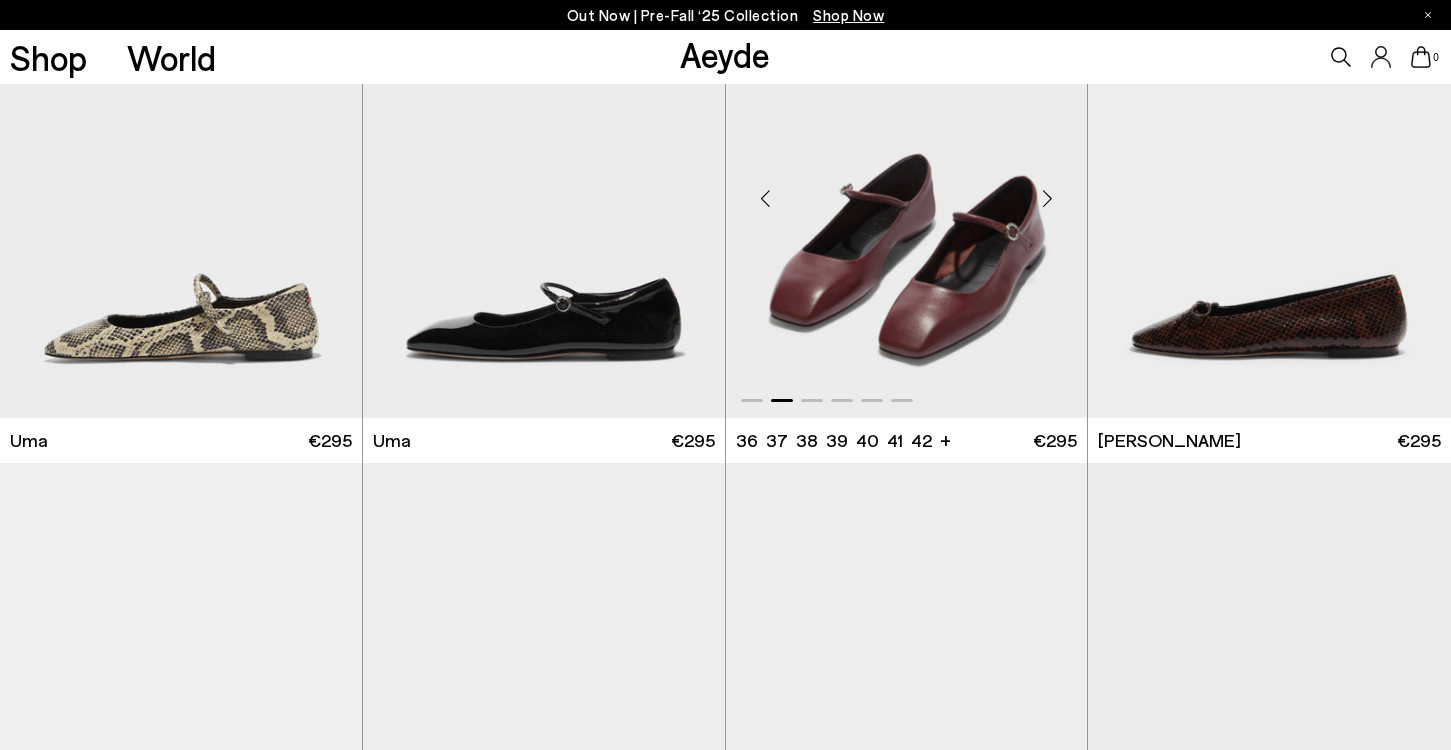click at bounding box center (1047, 199) 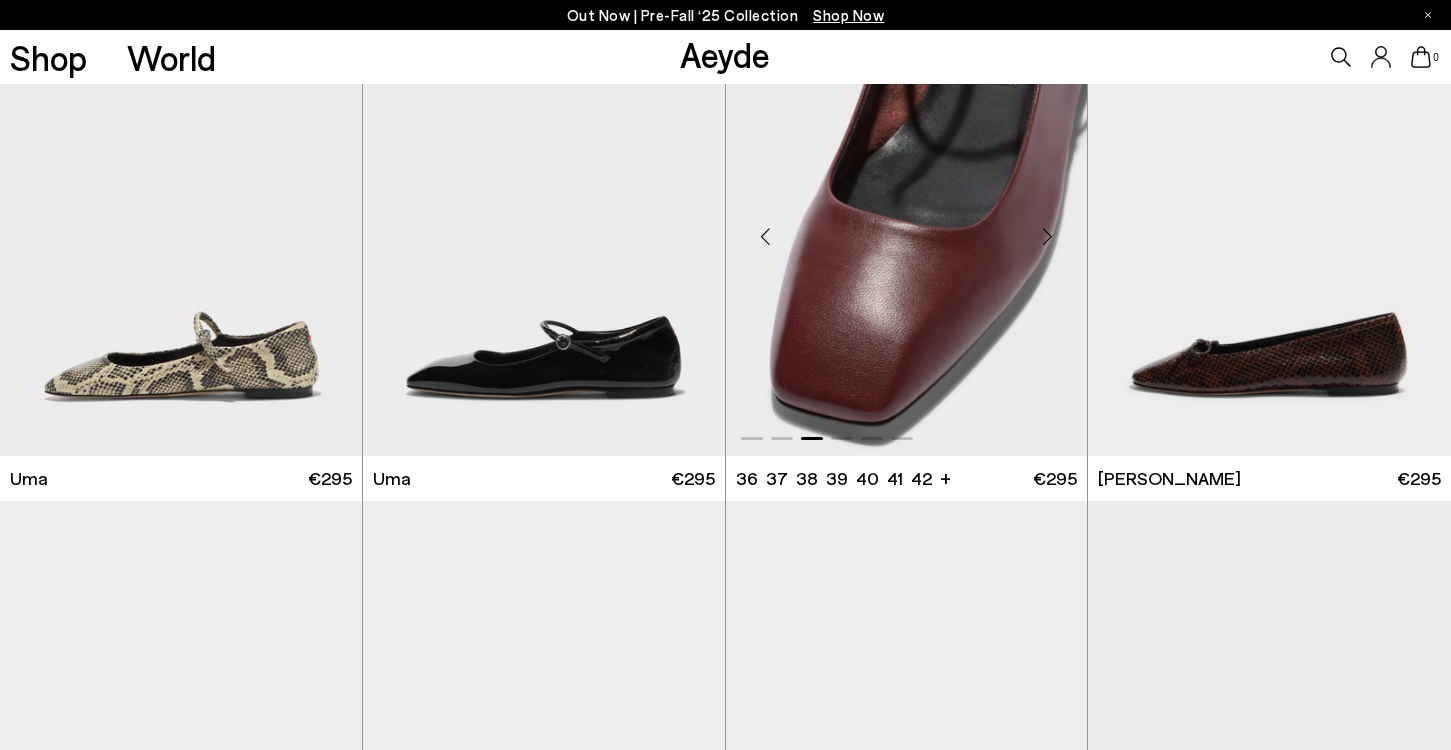 scroll, scrollTop: 12569, scrollLeft: 0, axis: vertical 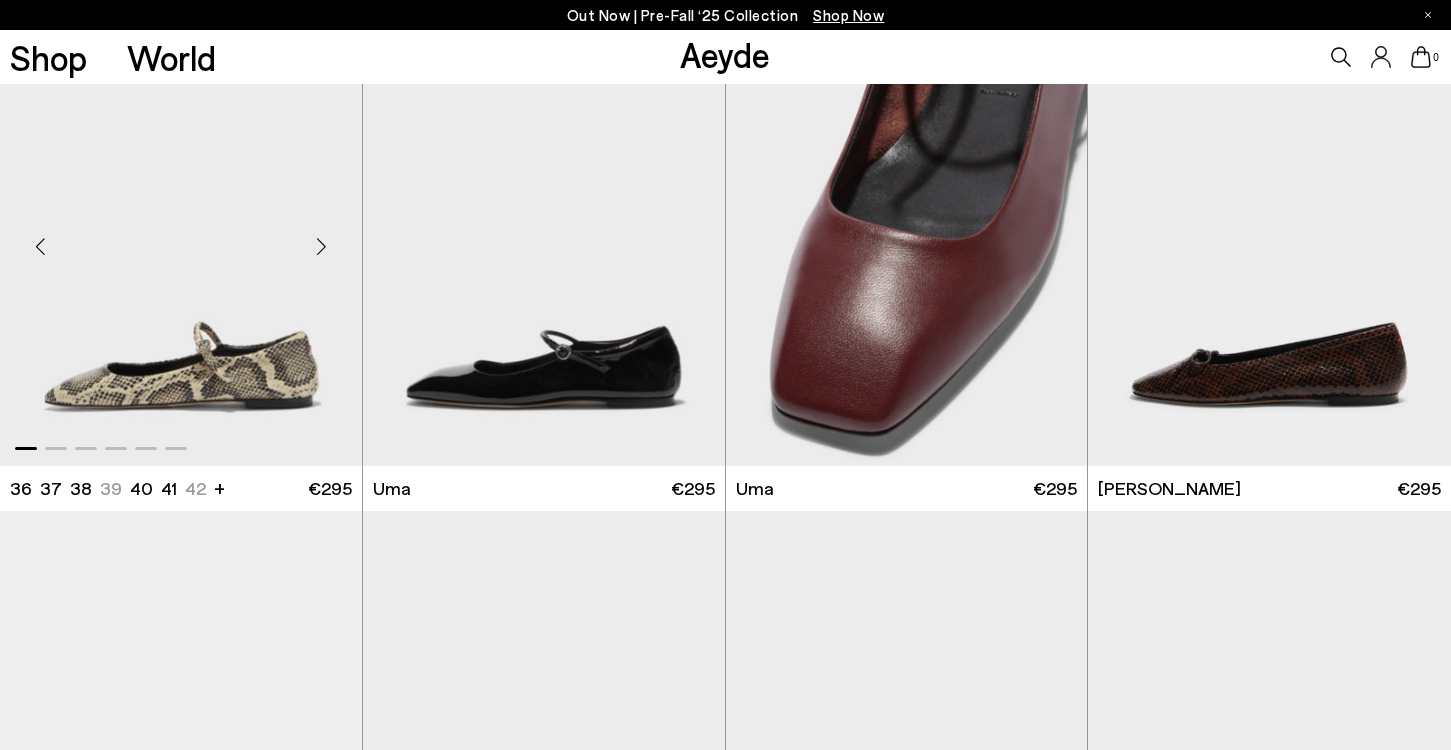 click at bounding box center [181, 238] 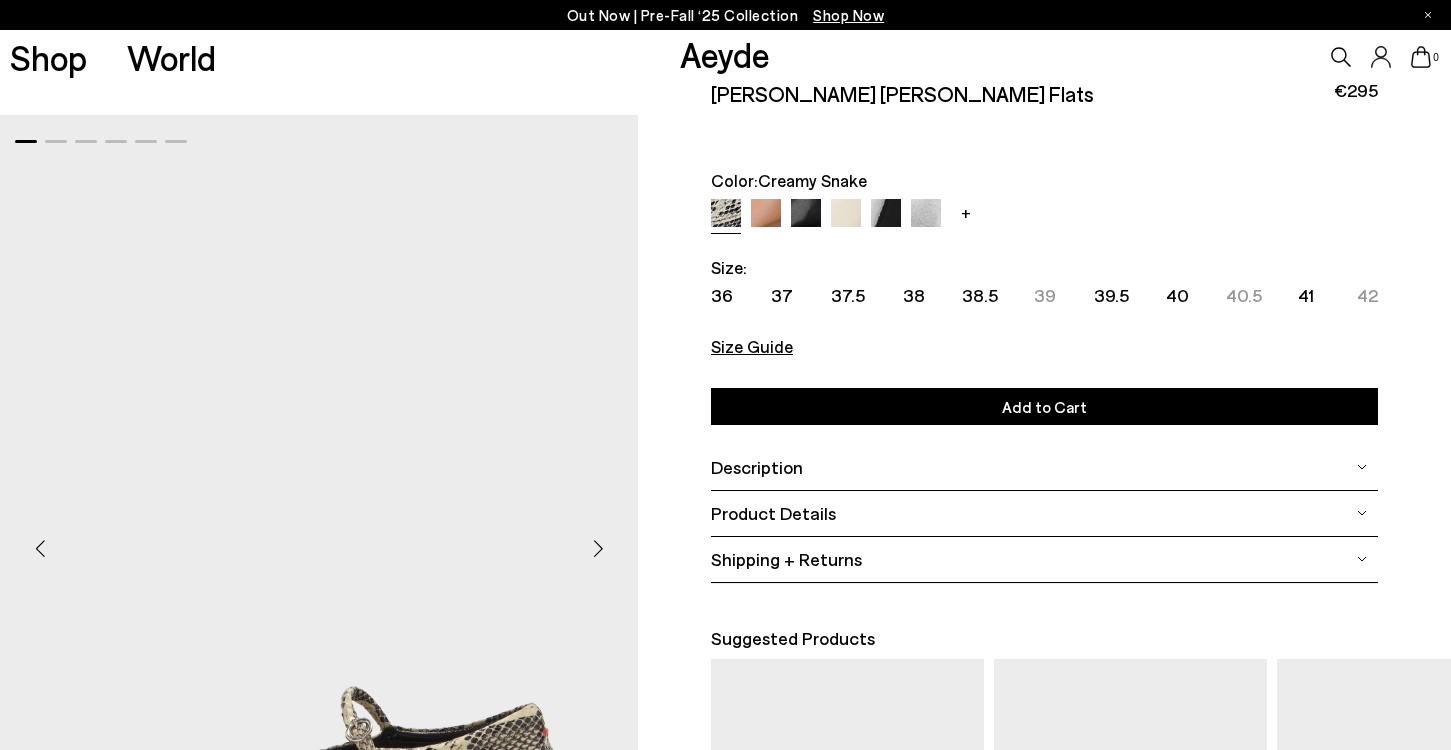 scroll, scrollTop: 50, scrollLeft: 0, axis: vertical 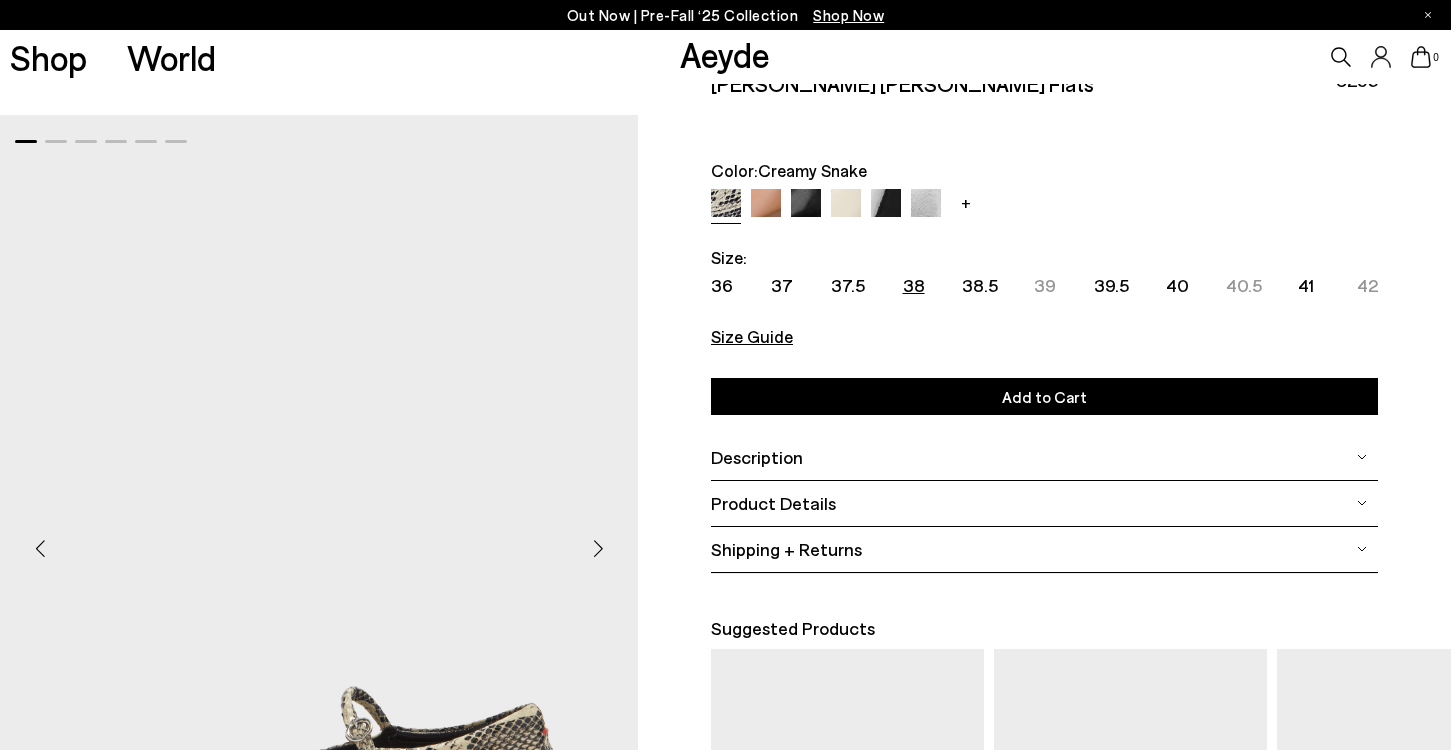 click on "38" at bounding box center [914, 285] 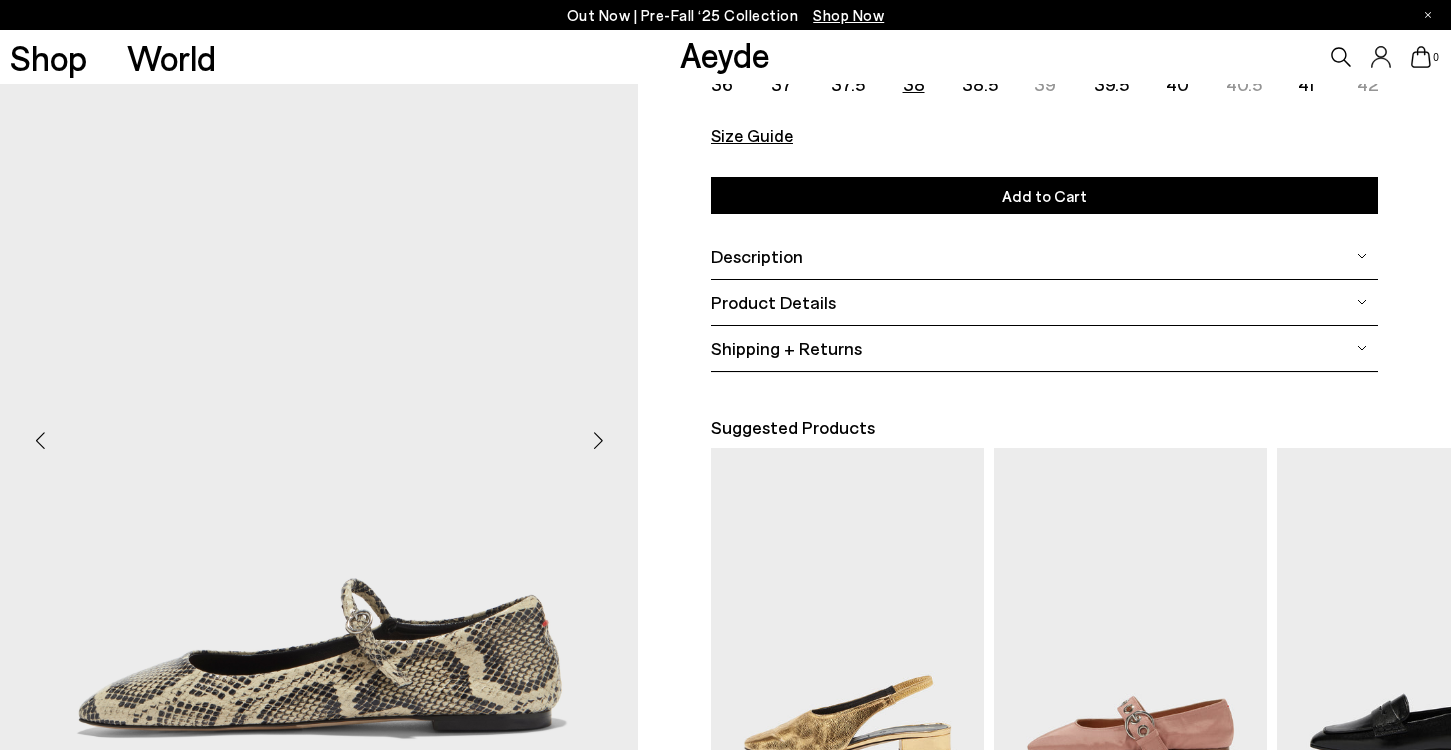 scroll, scrollTop: 0, scrollLeft: 0, axis: both 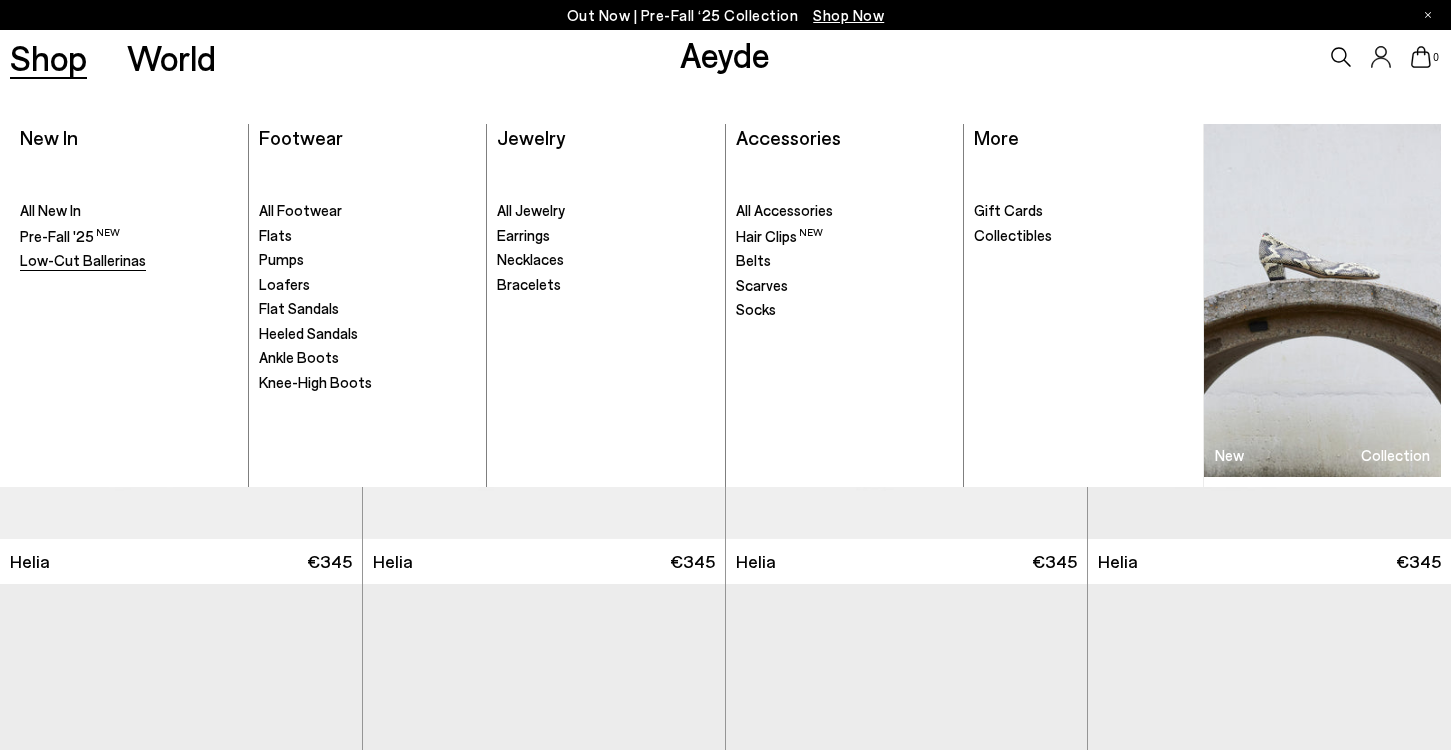 click on "Low-Cut Ballerinas" at bounding box center (83, 260) 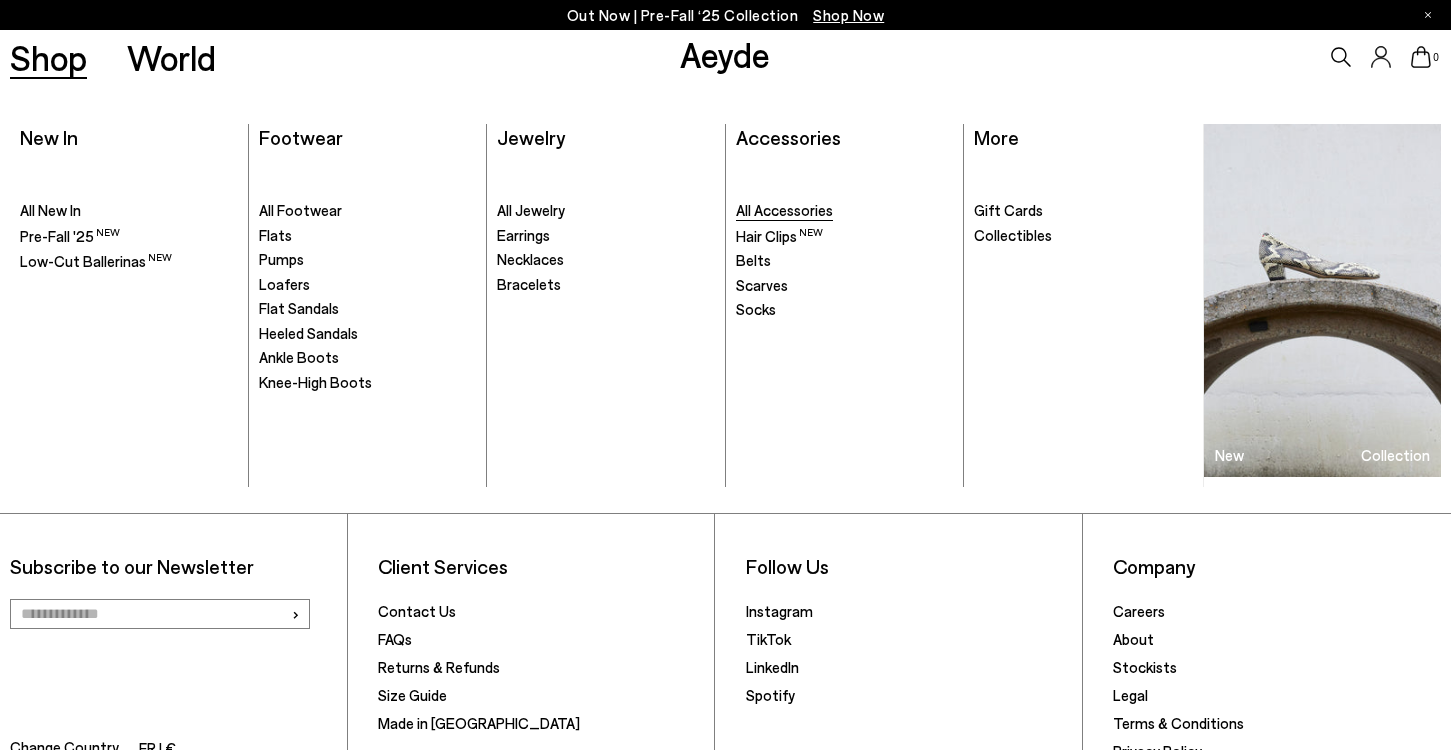 scroll, scrollTop: 2551, scrollLeft: 0, axis: vertical 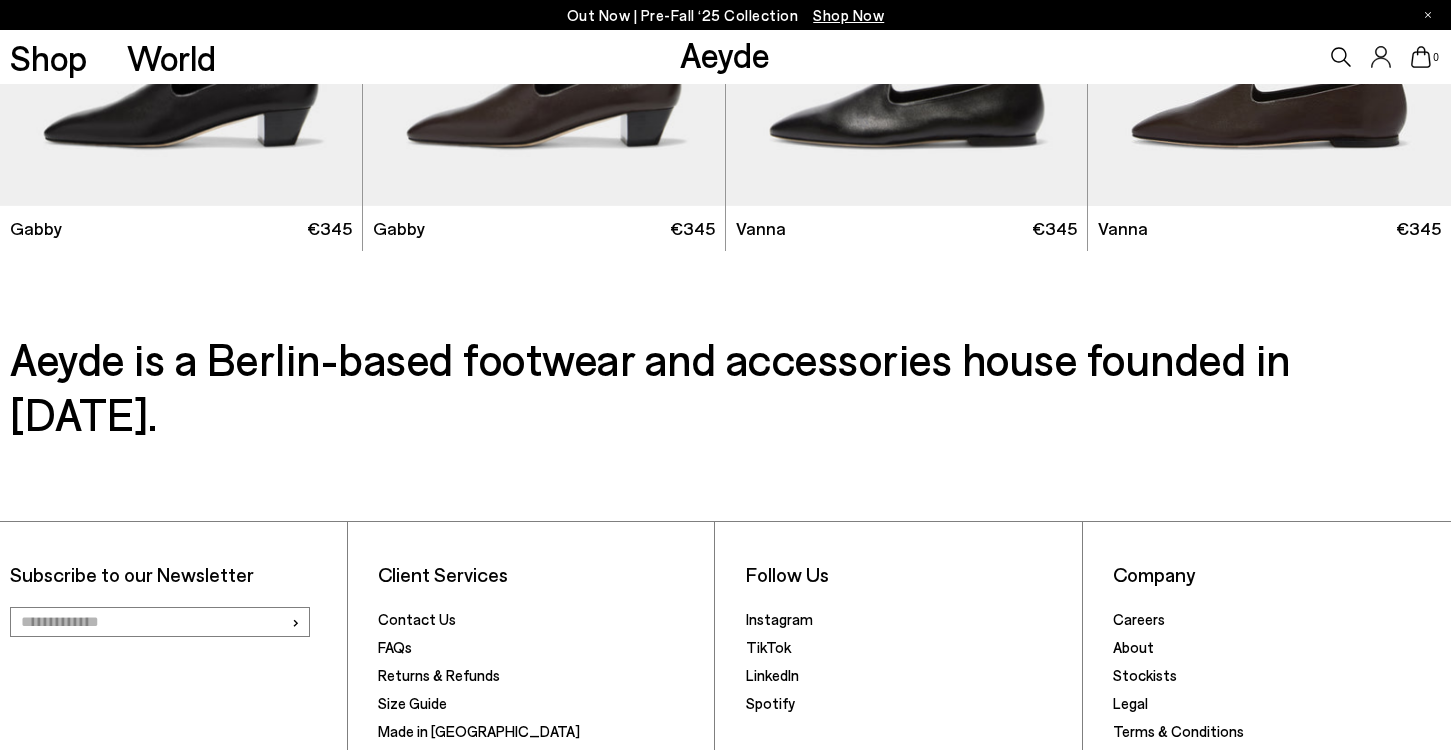 click 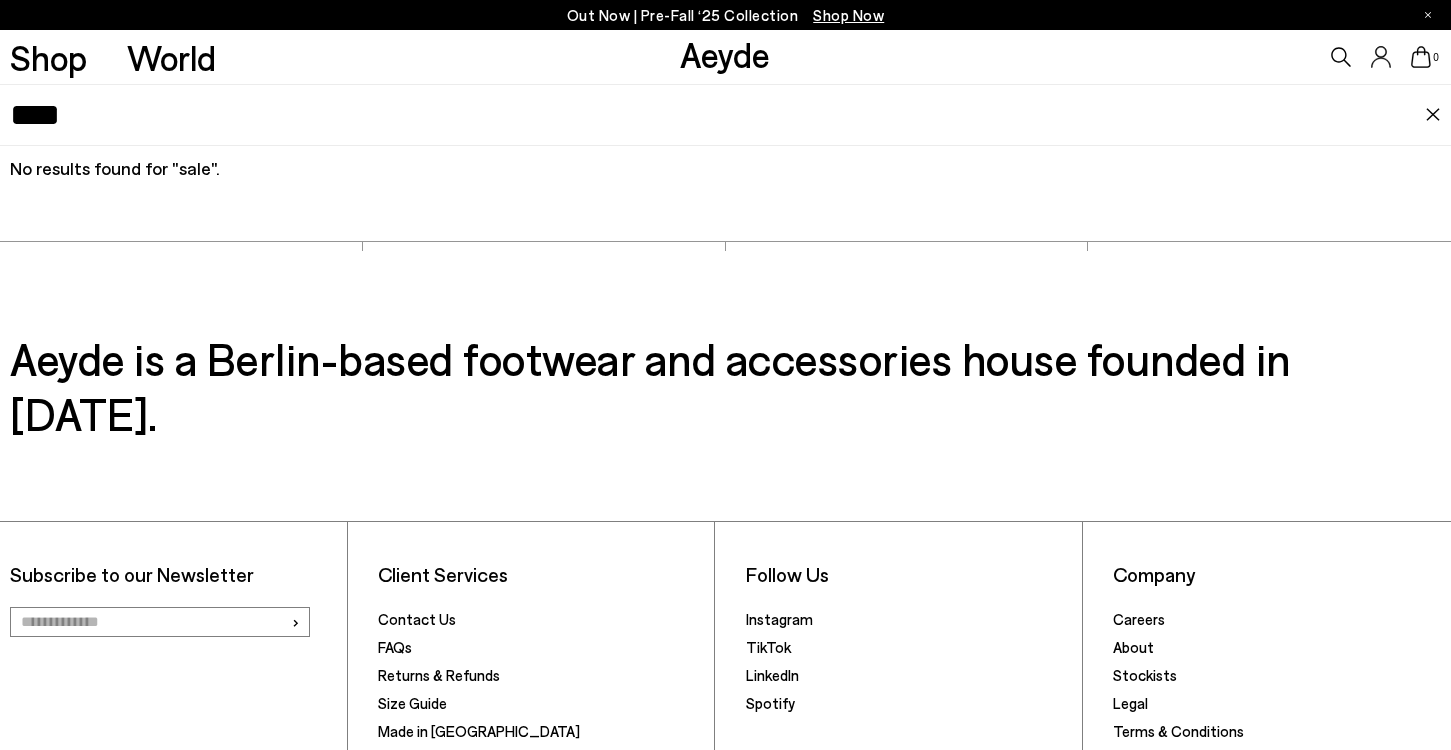 drag, startPoint x: 104, startPoint y: 120, endPoint x: 5, endPoint y: 115, distance: 99.12618 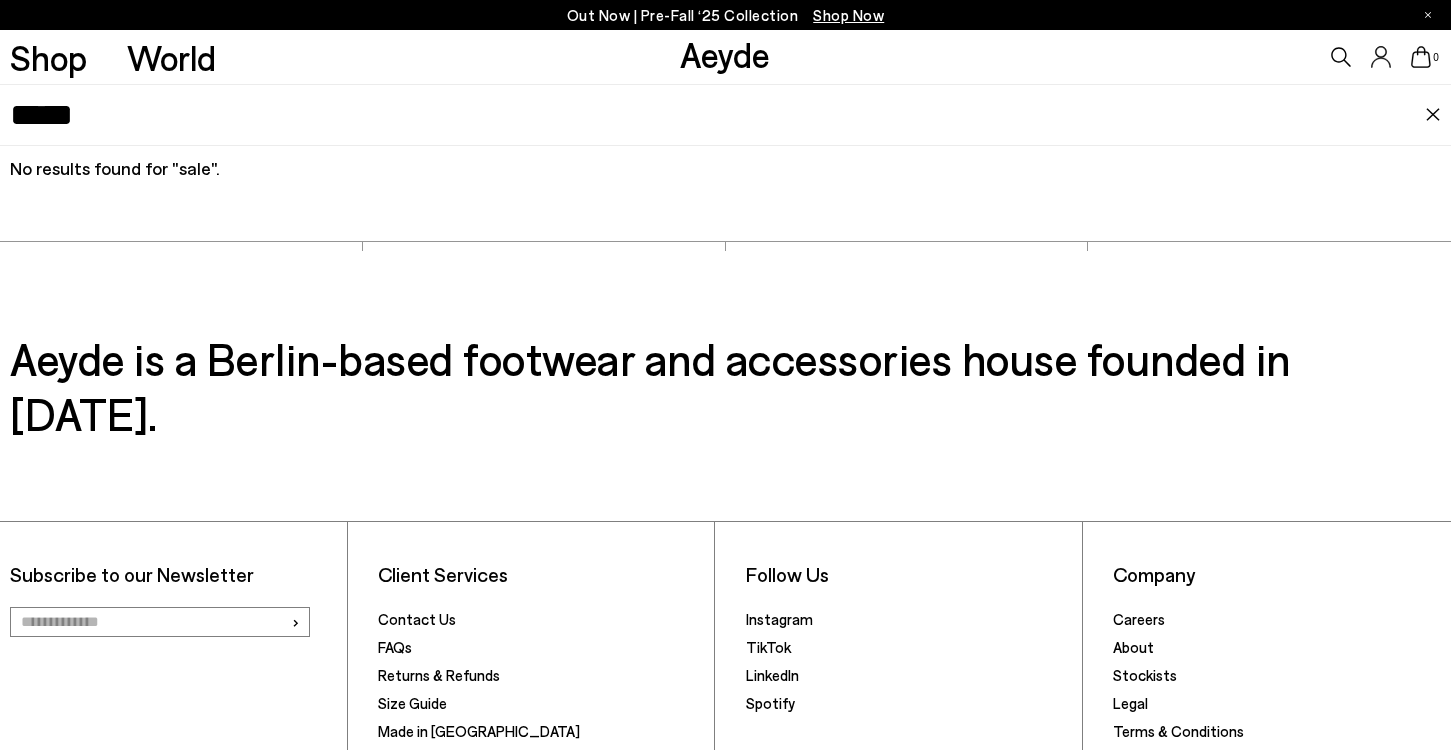 type on "*****" 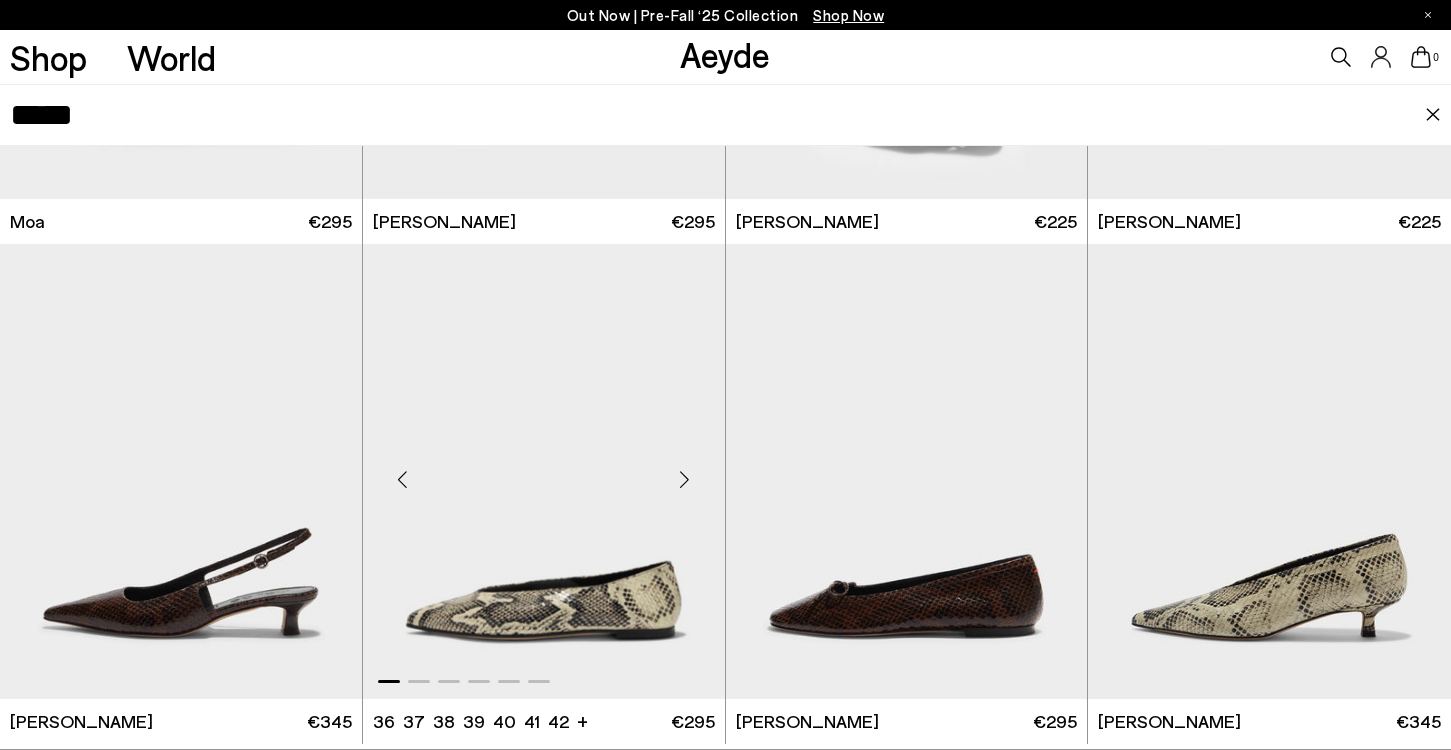 scroll, scrollTop: 475, scrollLeft: 0, axis: vertical 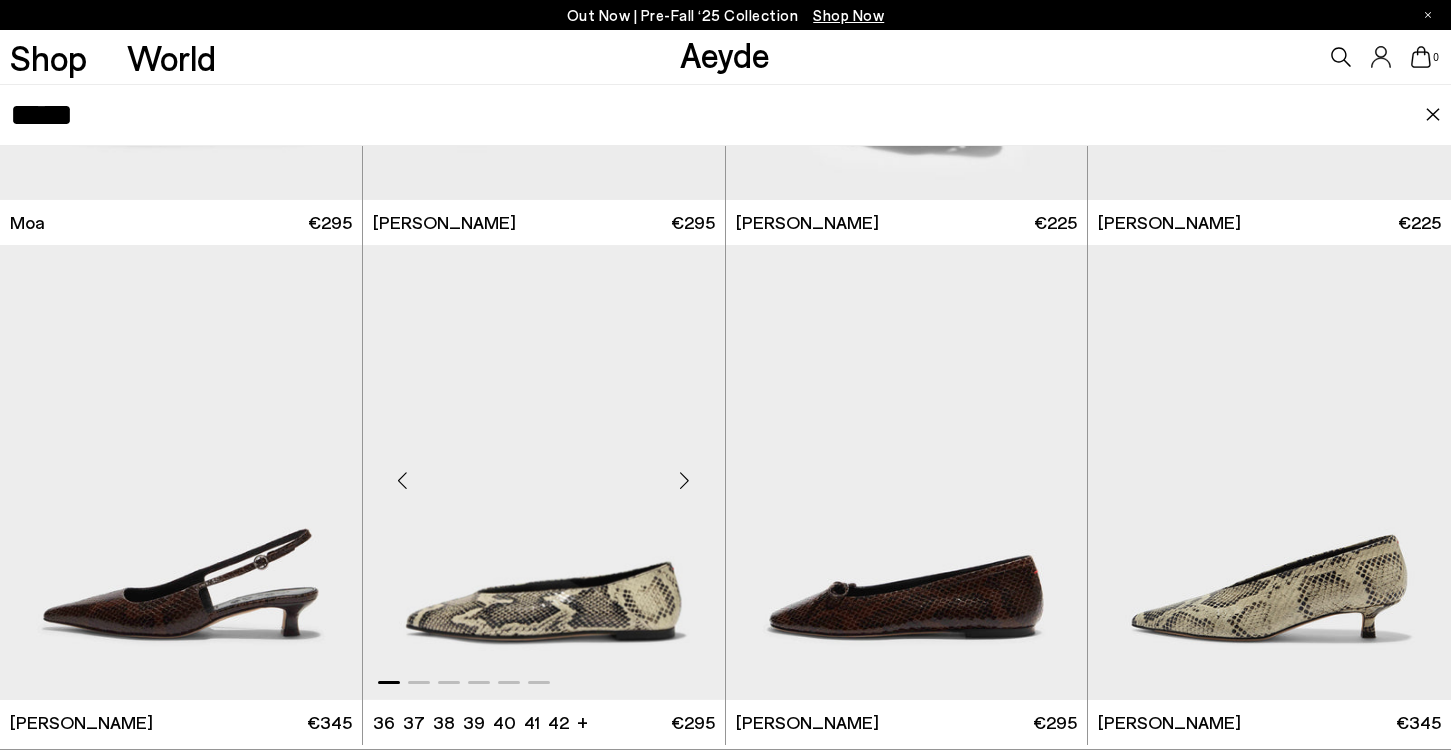 click at bounding box center (685, 480) 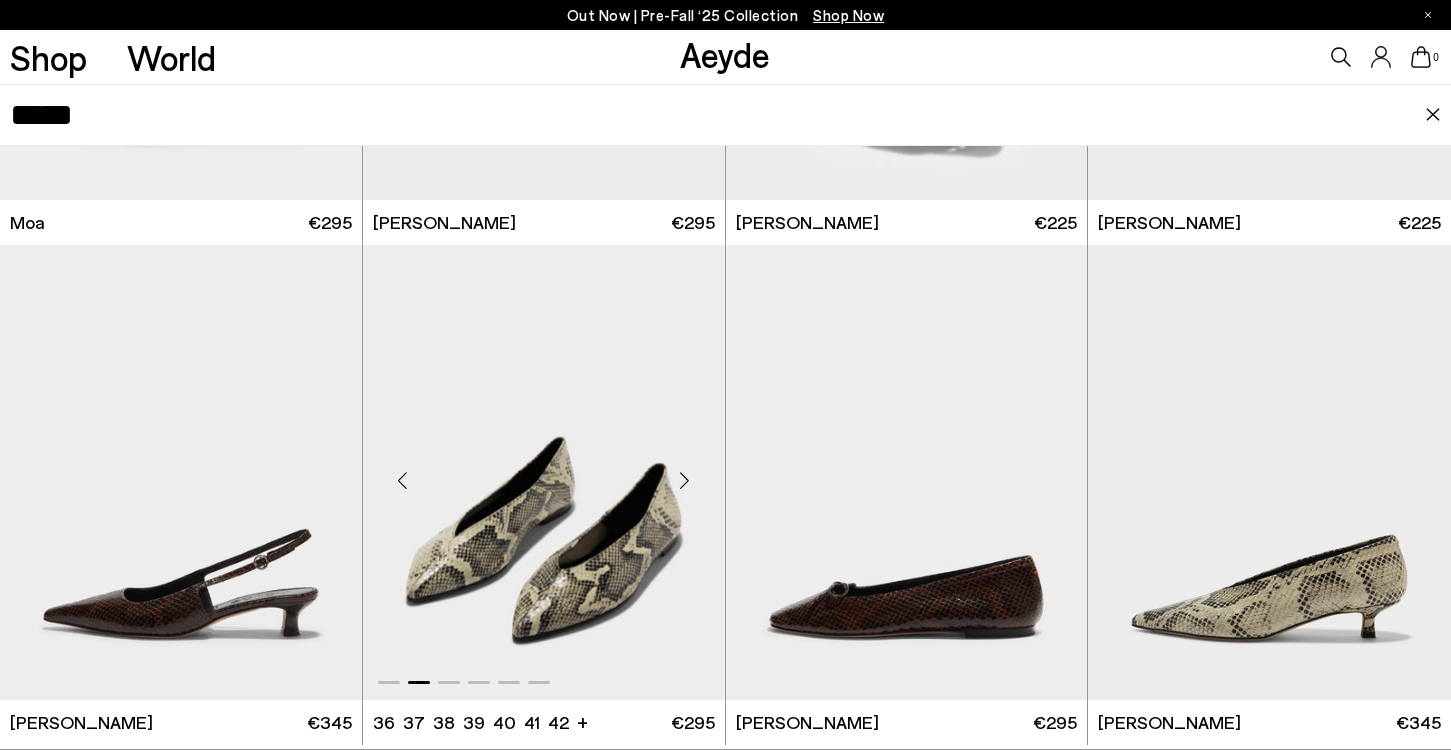 click at bounding box center [685, 480] 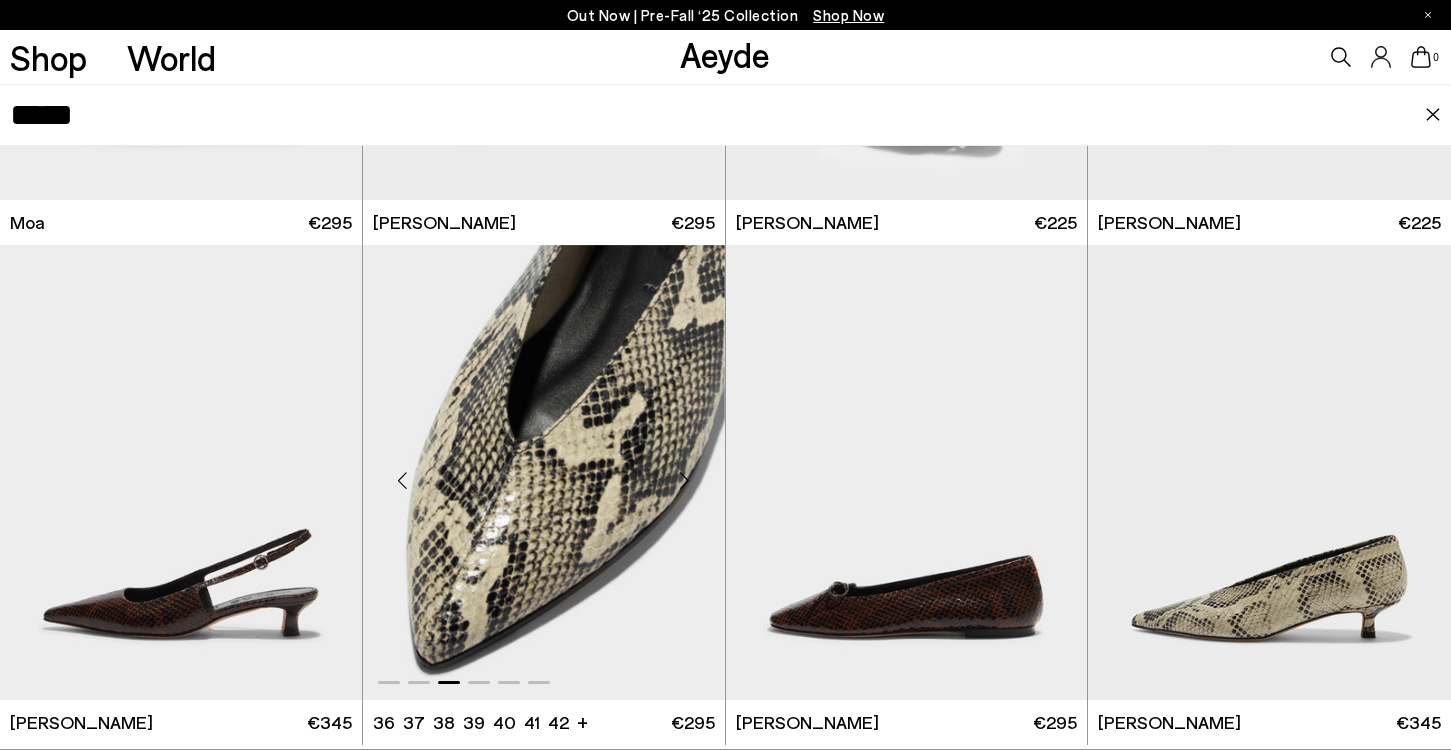 scroll, scrollTop: 594, scrollLeft: 0, axis: vertical 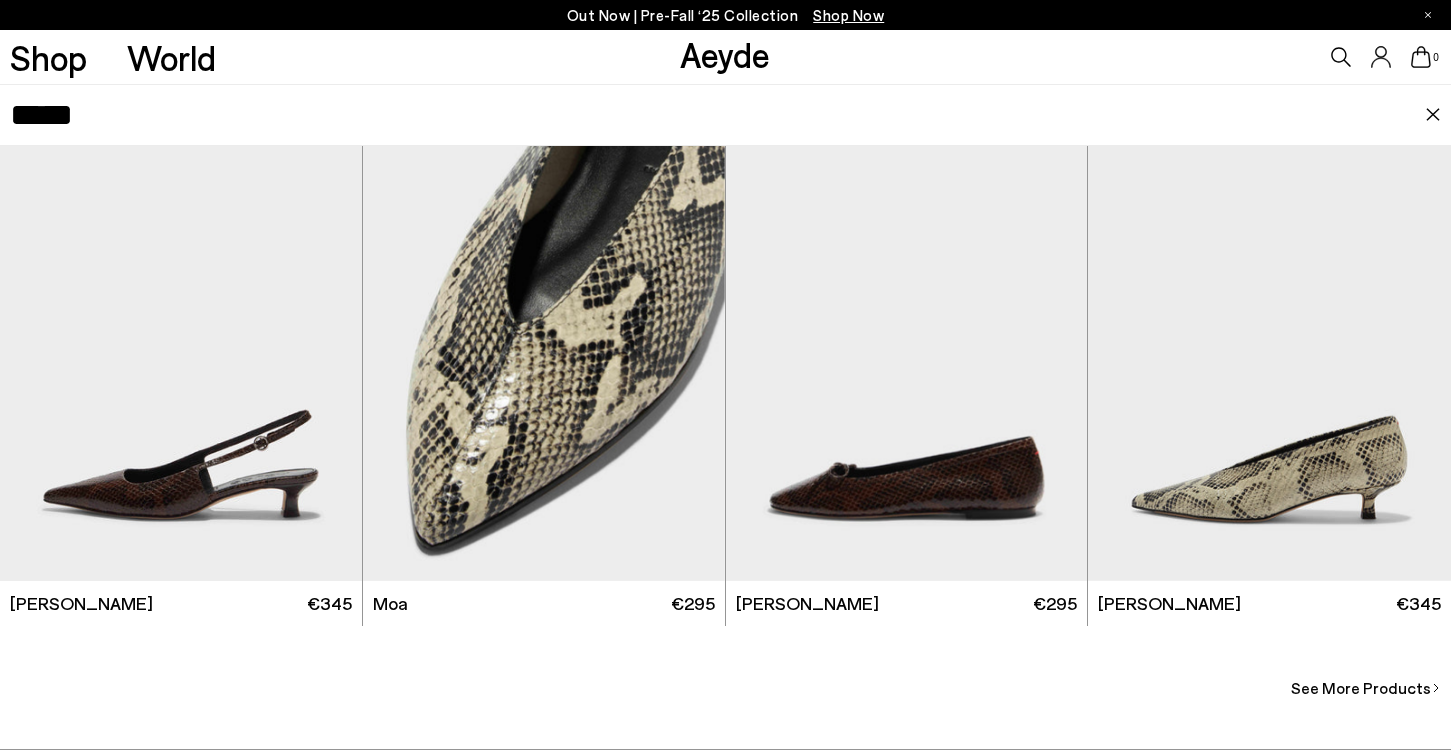 click on "(8+ Products)
(0 Collections)
(0 Pages)
(0 Suggestions)
No results found for " sale ".
Moa
**" at bounding box center [725, 448] 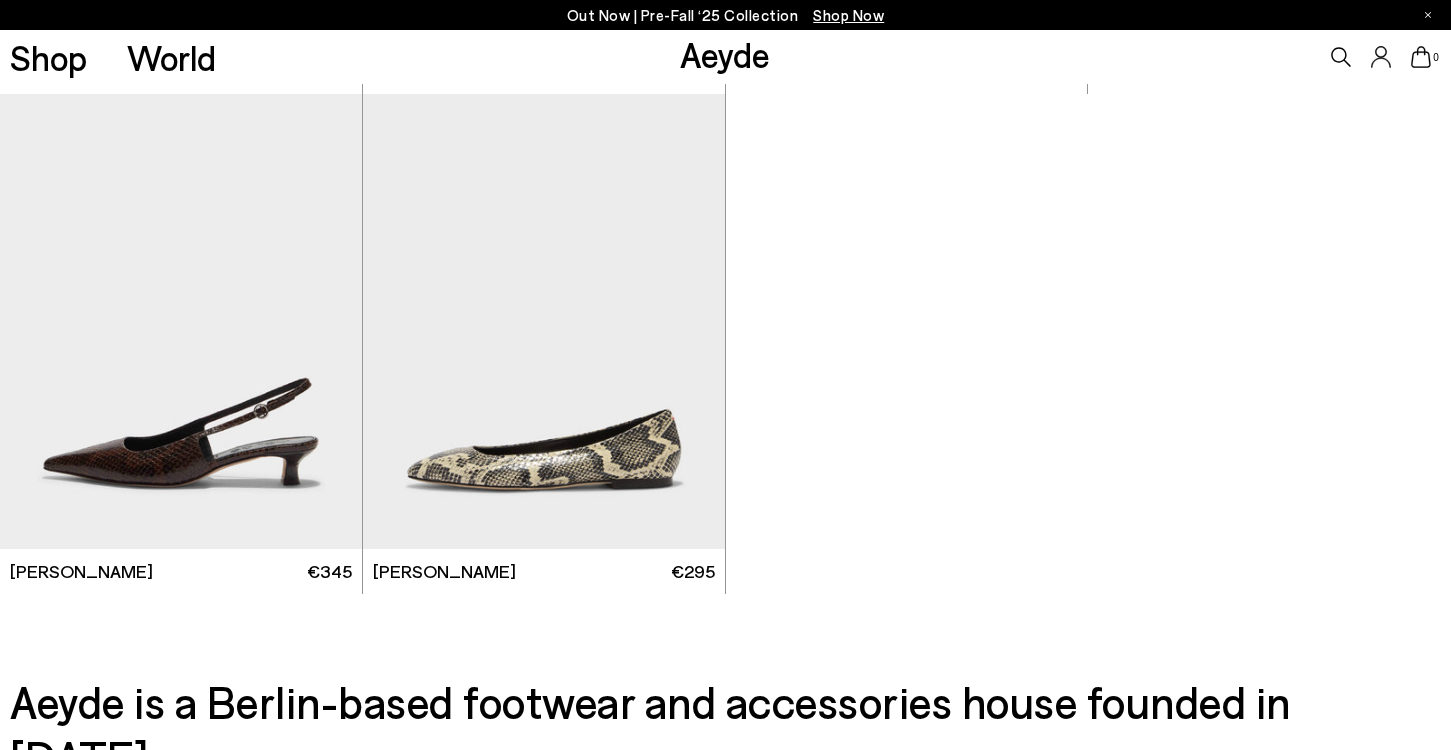 scroll, scrollTop: 1610, scrollLeft: 0, axis: vertical 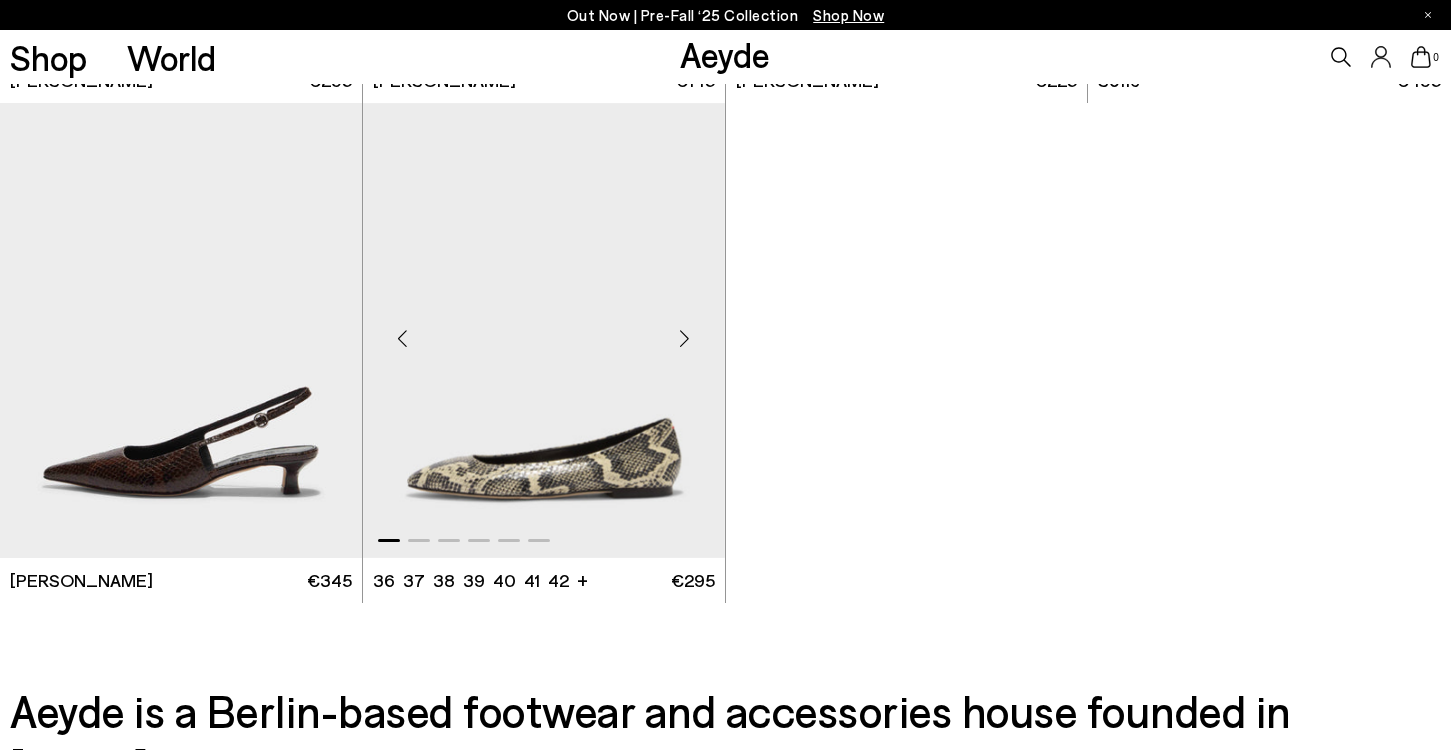 click at bounding box center (685, 338) 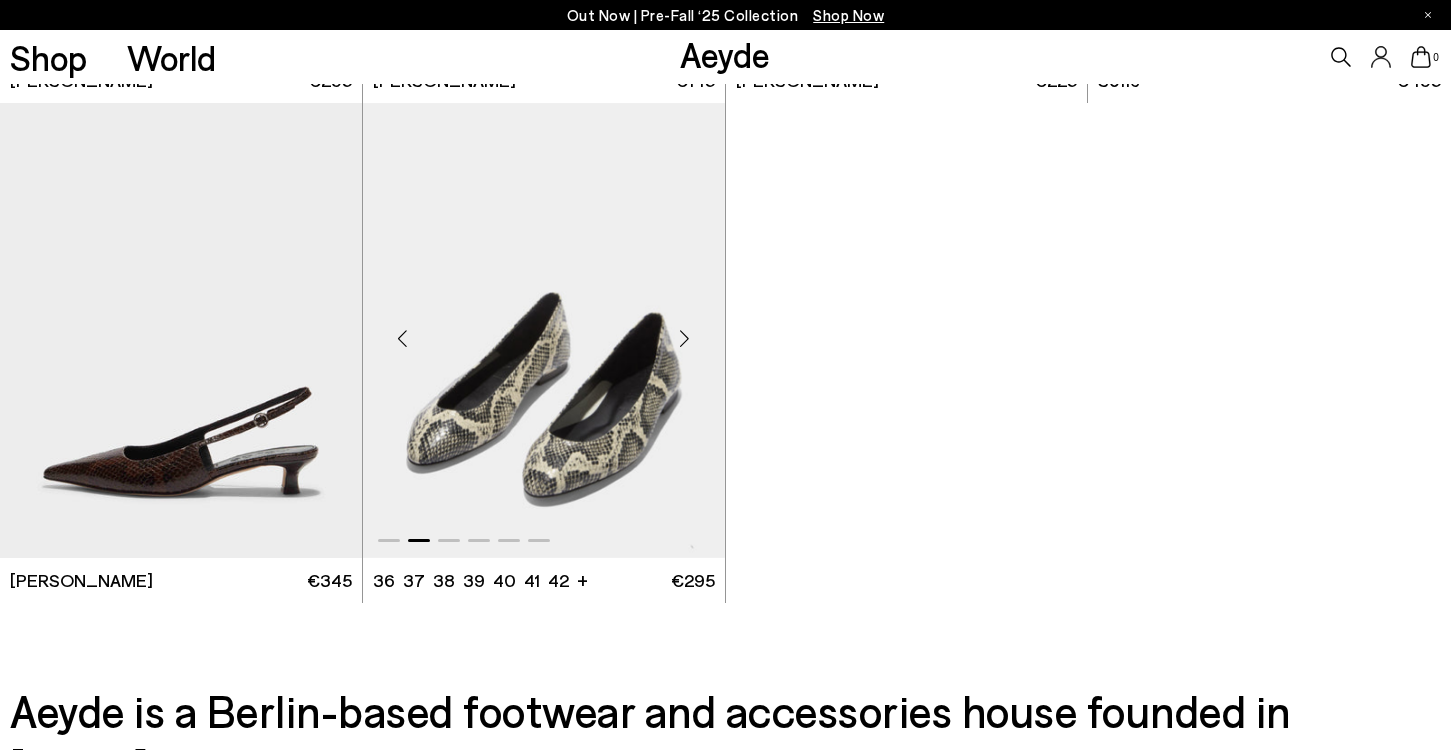 click at bounding box center (685, 338) 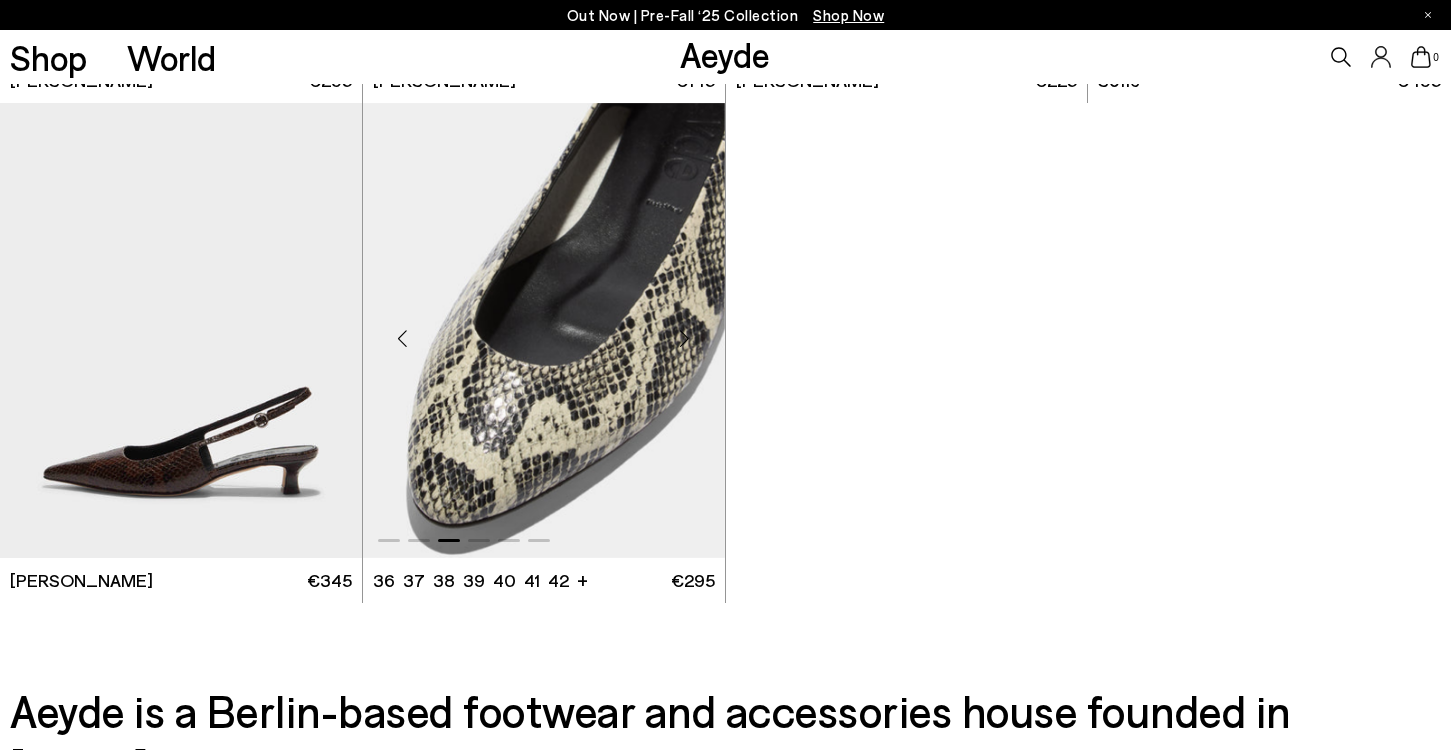 click at bounding box center (685, 338) 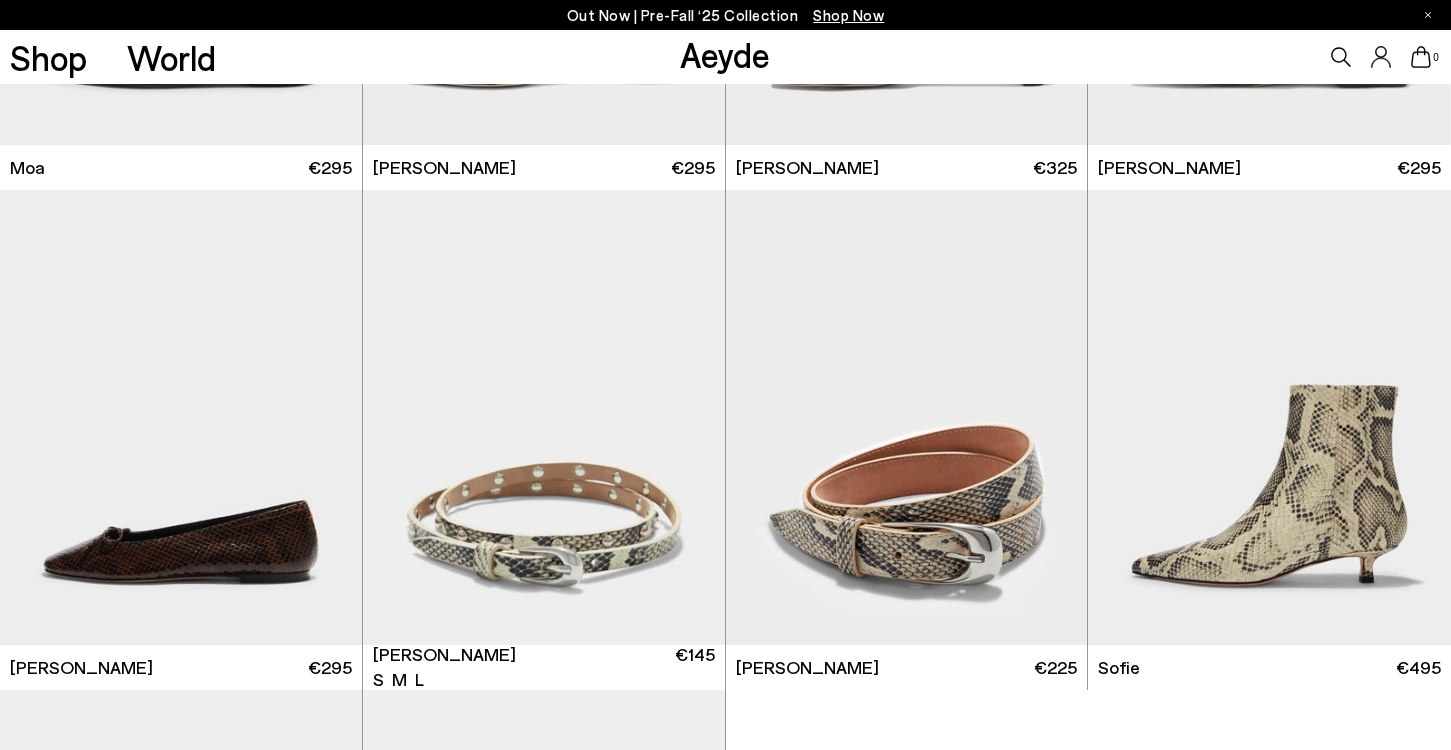 scroll, scrollTop: 1022, scrollLeft: 0, axis: vertical 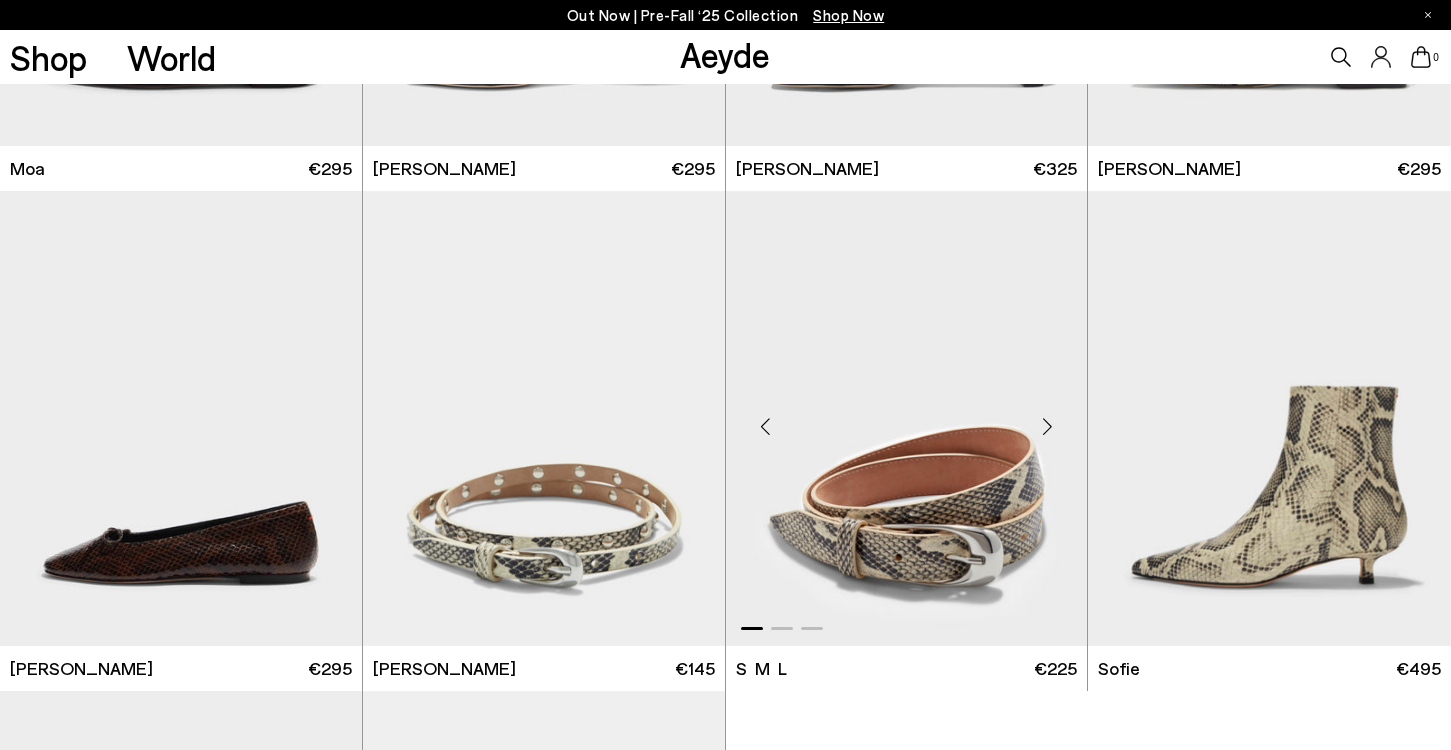 click at bounding box center (907, 418) 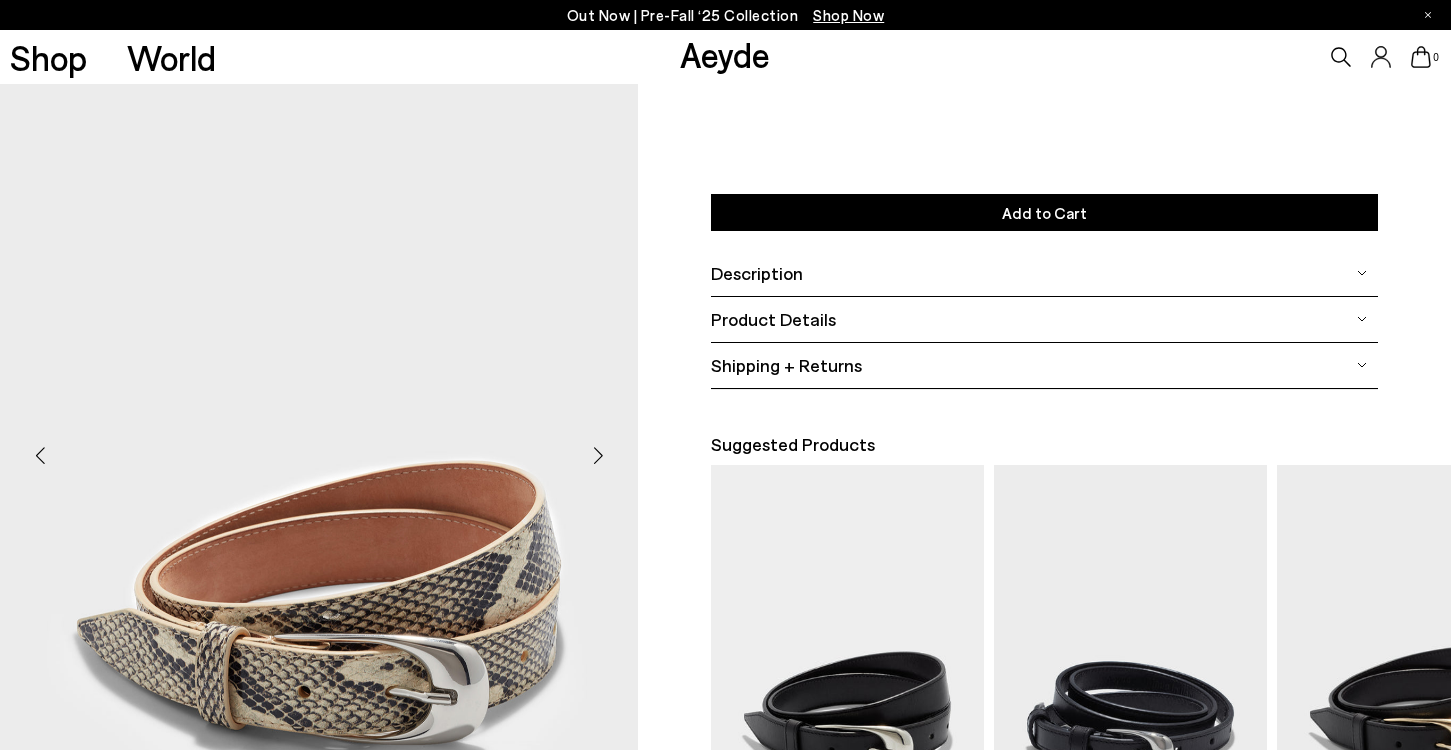 scroll, scrollTop: 291, scrollLeft: 0, axis: vertical 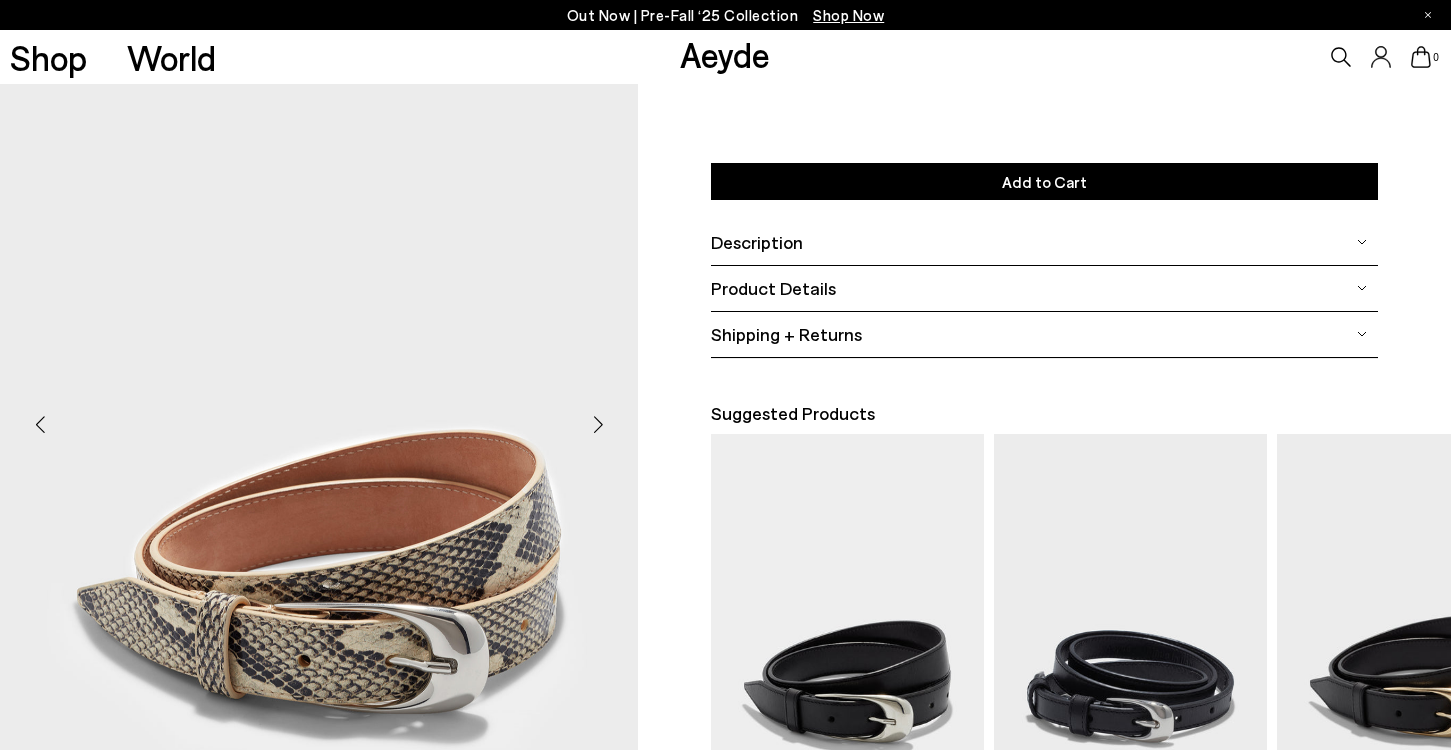 click at bounding box center (598, 425) 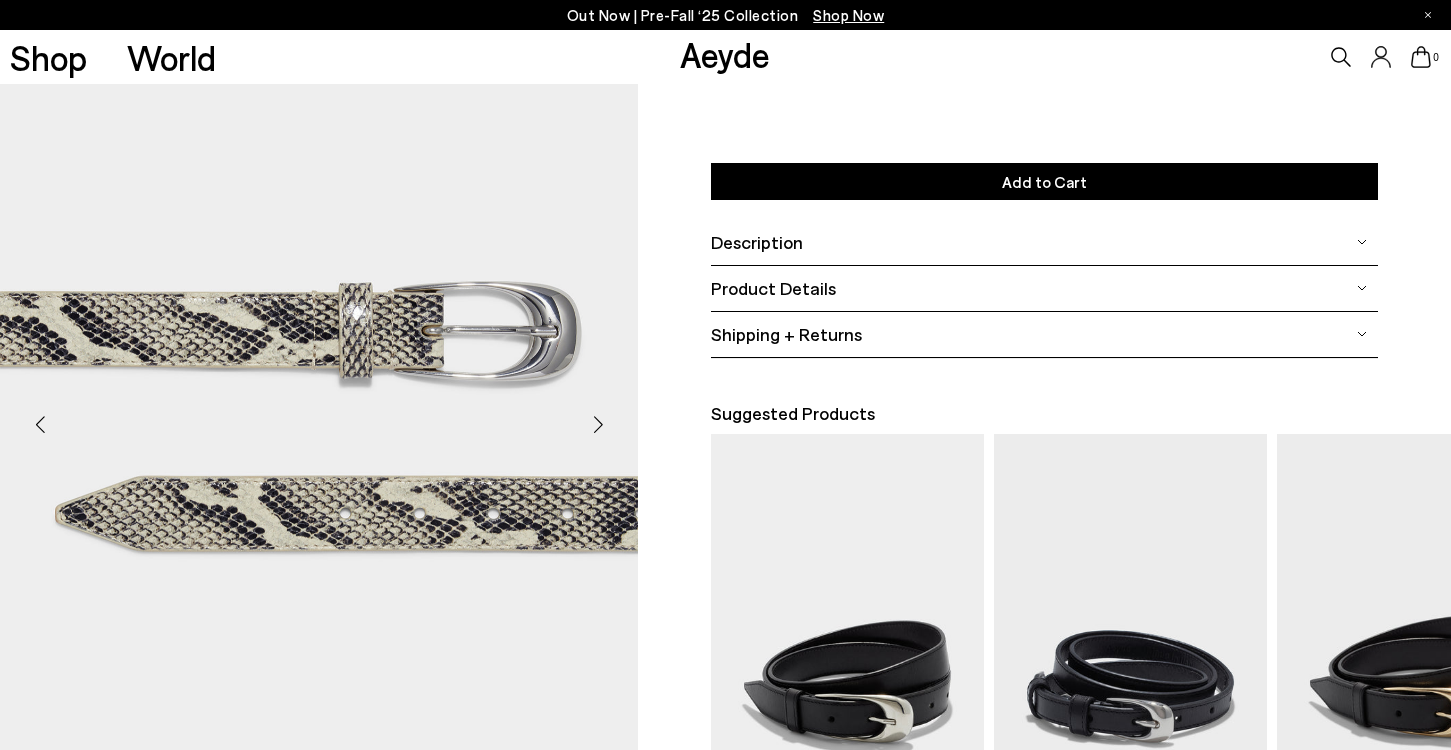 click at bounding box center [598, 425] 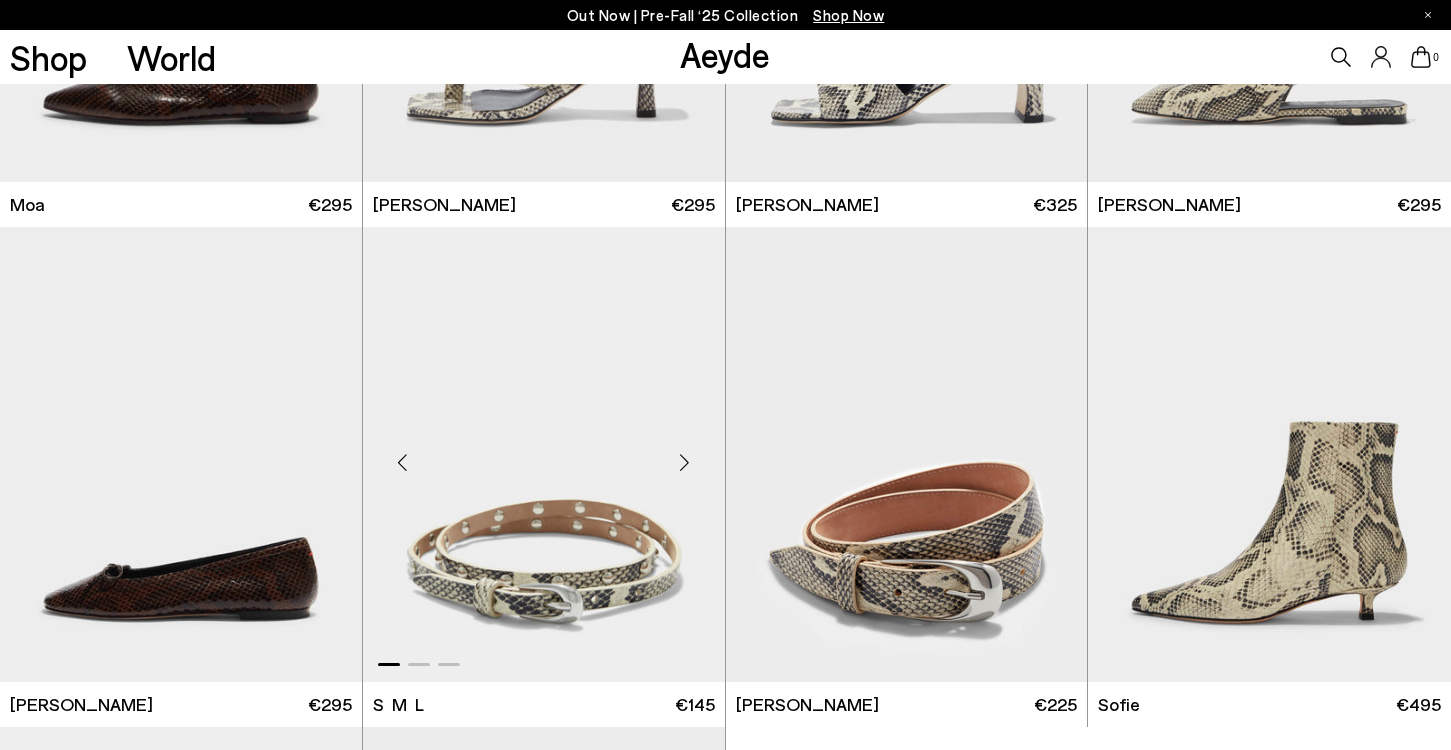 scroll, scrollTop: 988, scrollLeft: 0, axis: vertical 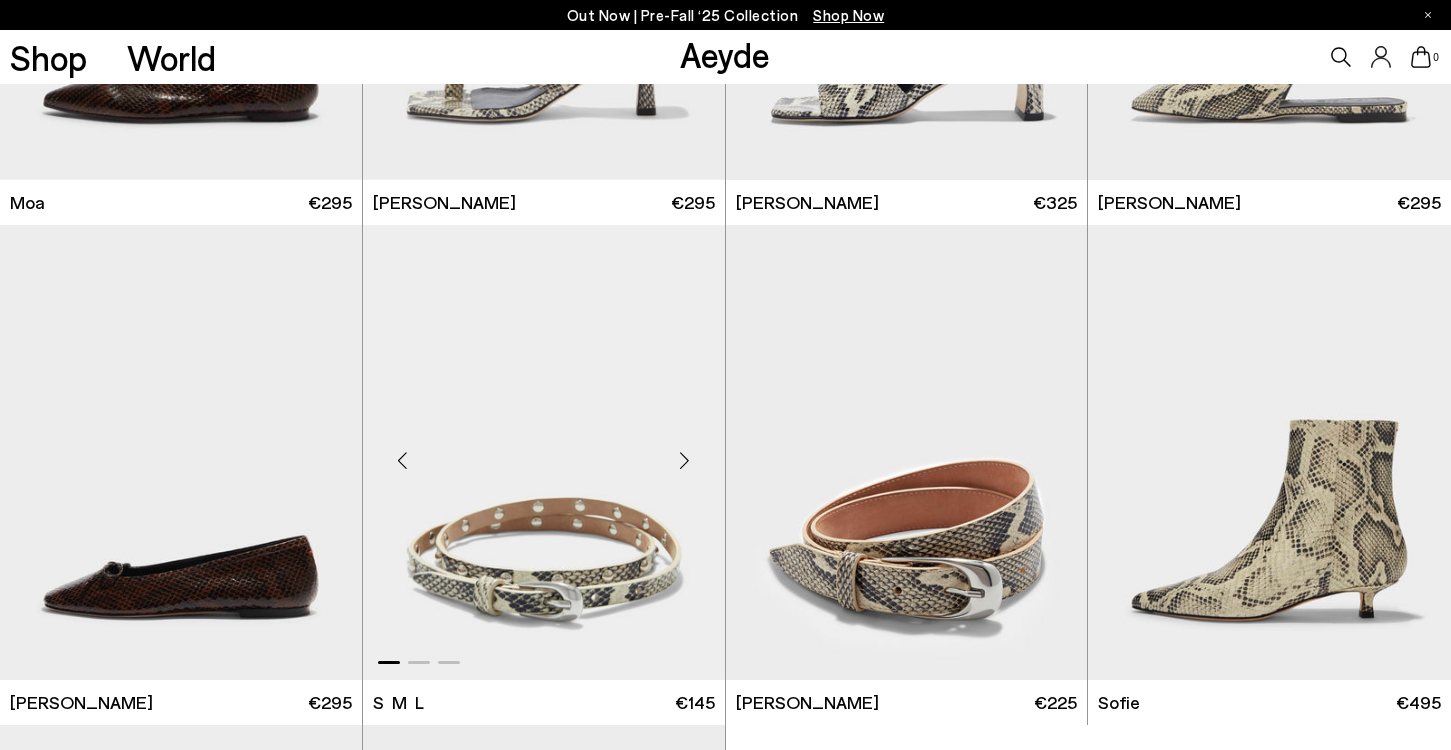 click at bounding box center [544, 452] 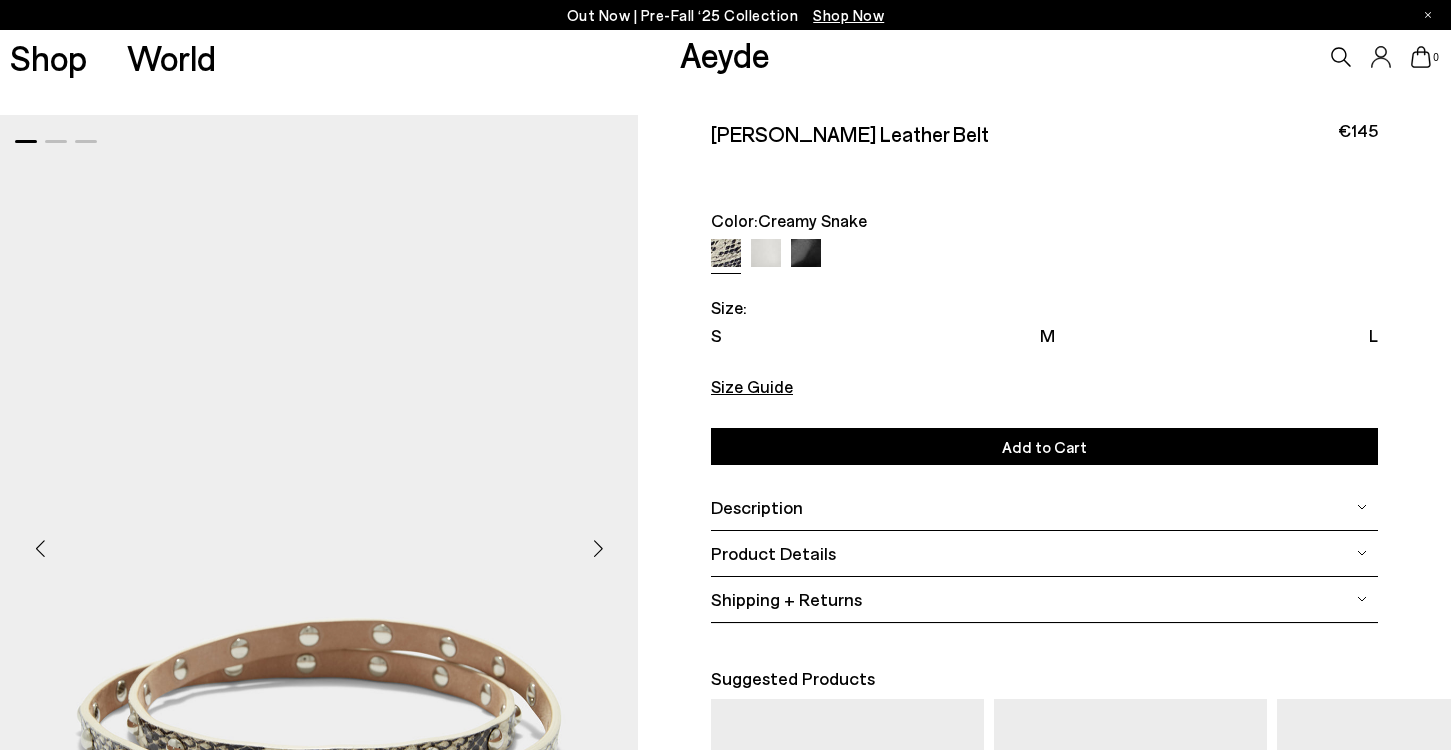 scroll, scrollTop: 0, scrollLeft: 0, axis: both 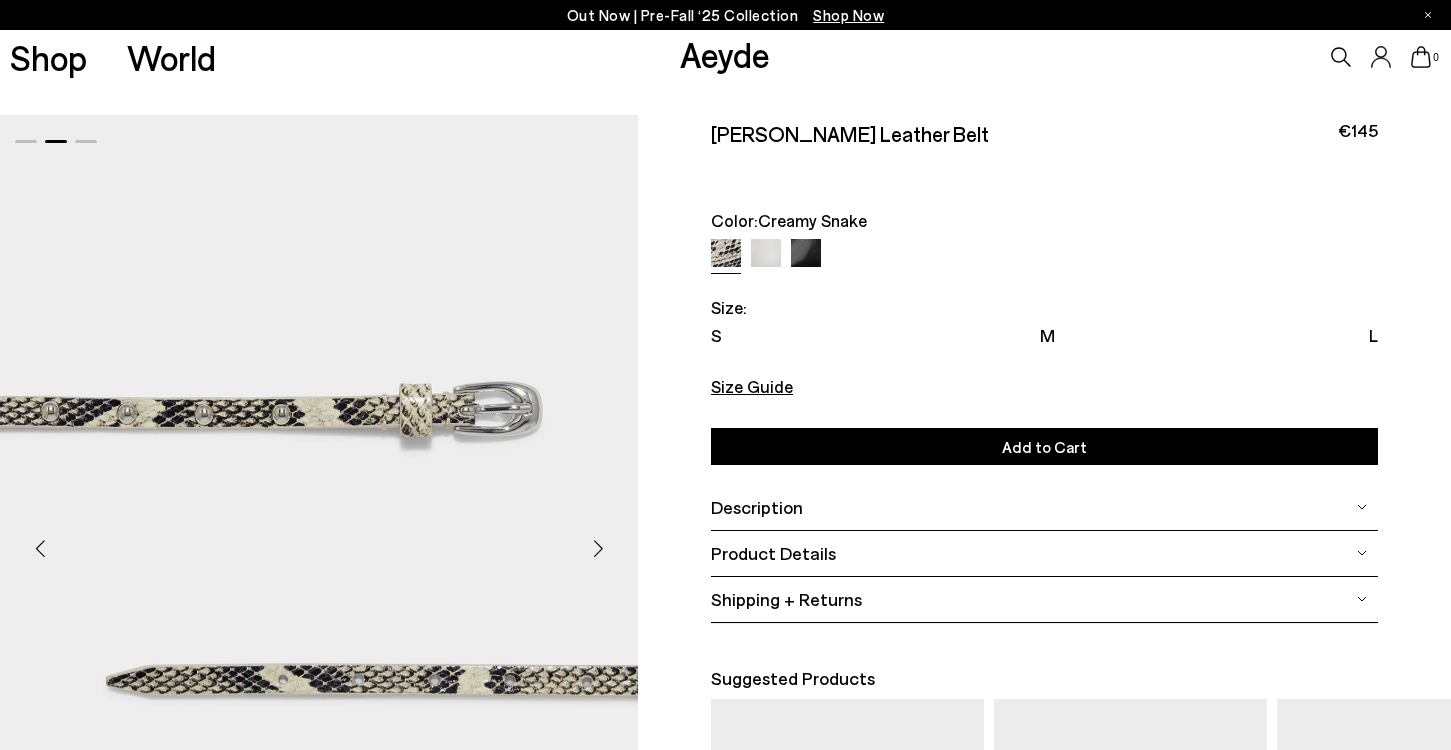 click at bounding box center (598, 548) 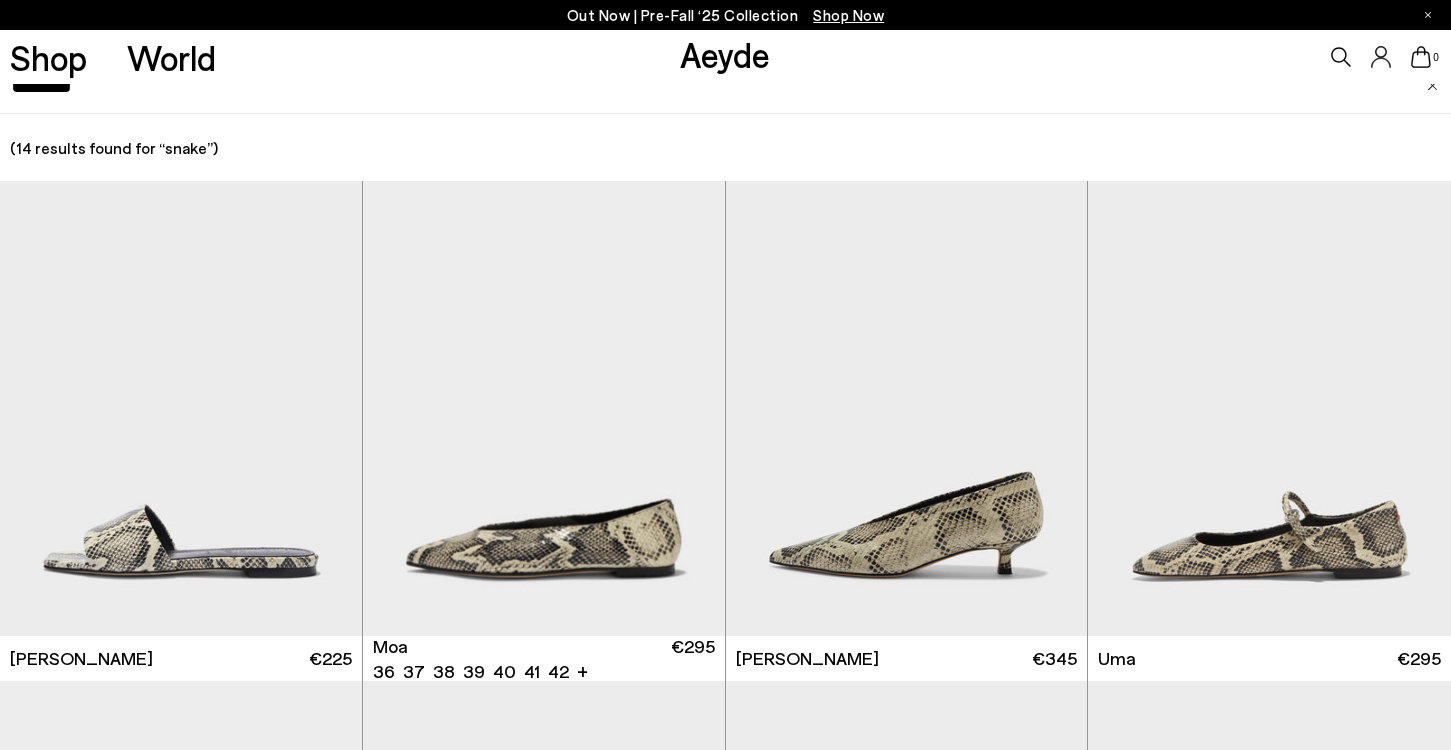 scroll, scrollTop: 28, scrollLeft: 0, axis: vertical 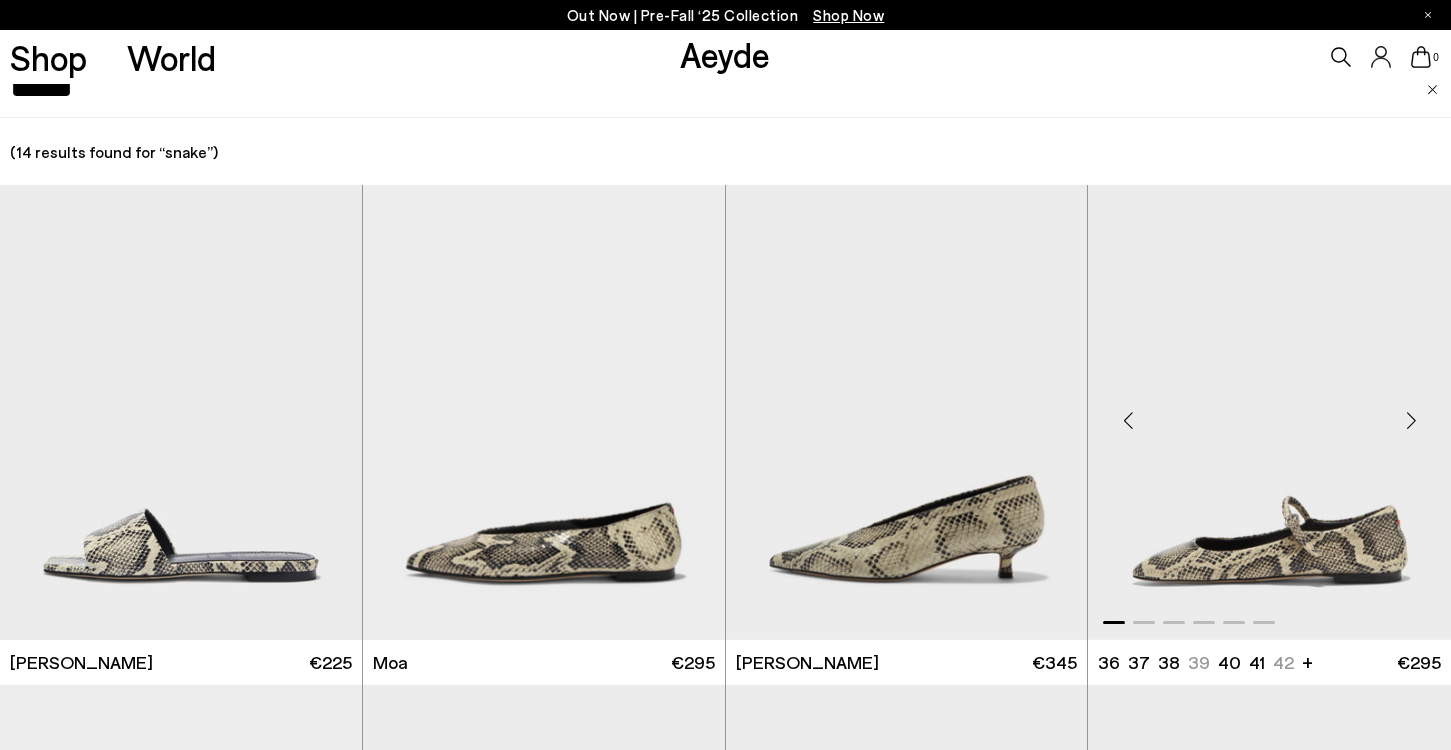 click at bounding box center (1269, 412) 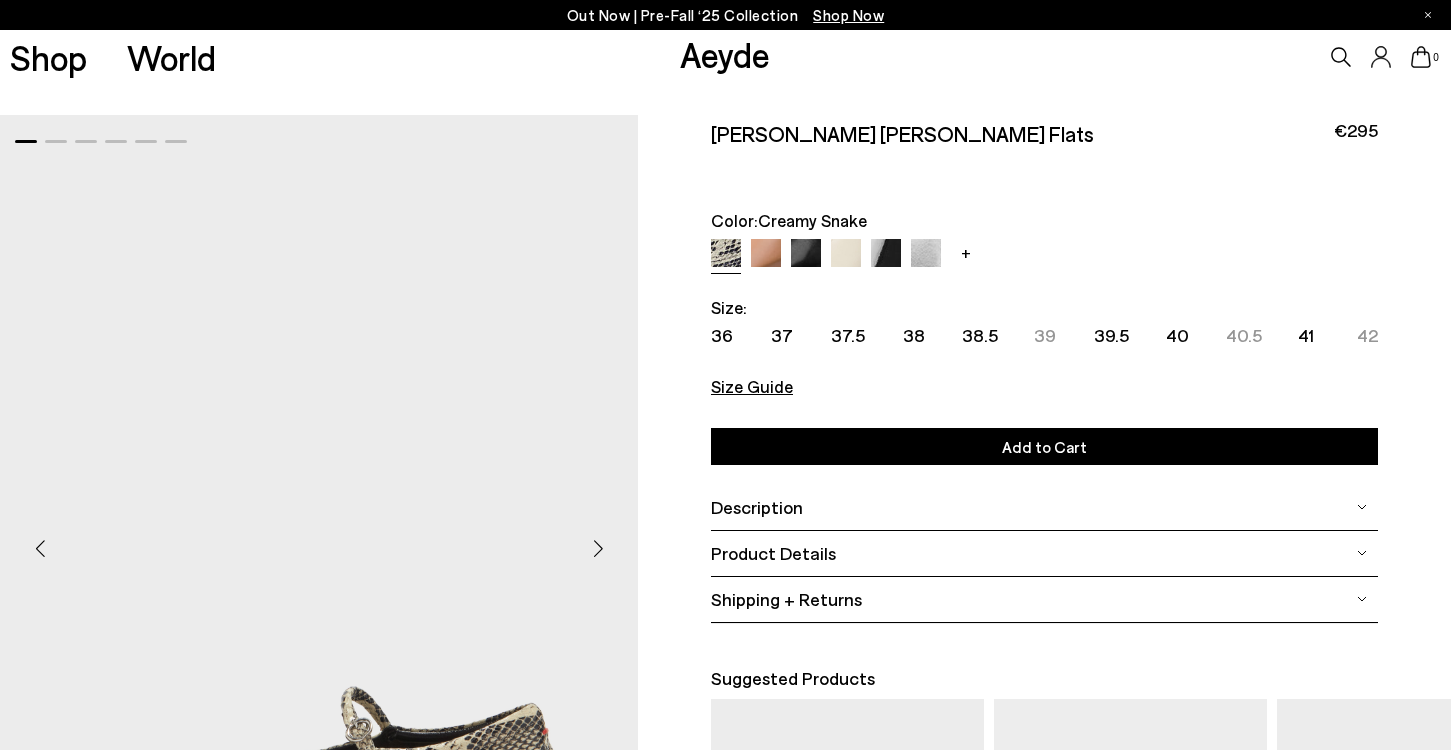 scroll, scrollTop: 0, scrollLeft: 0, axis: both 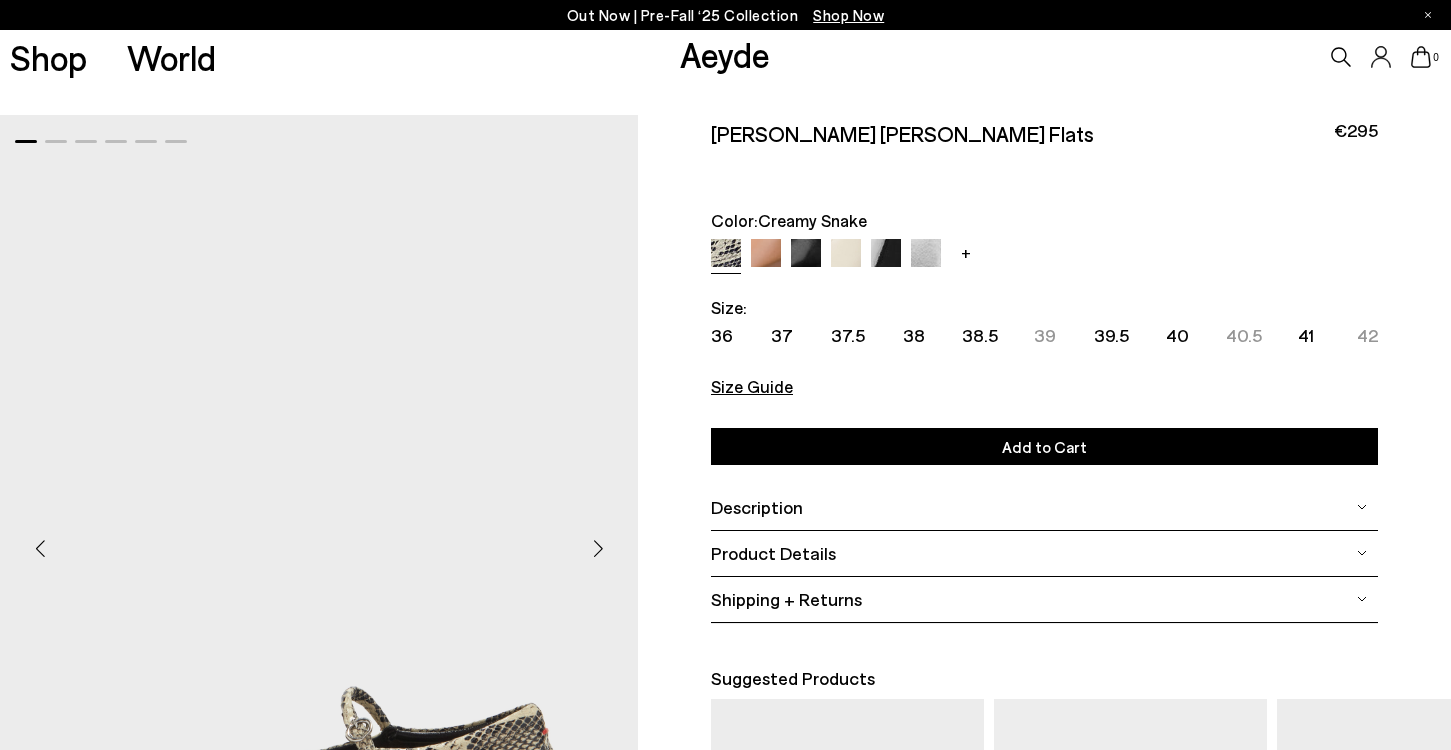 click at bounding box center (598, 548) 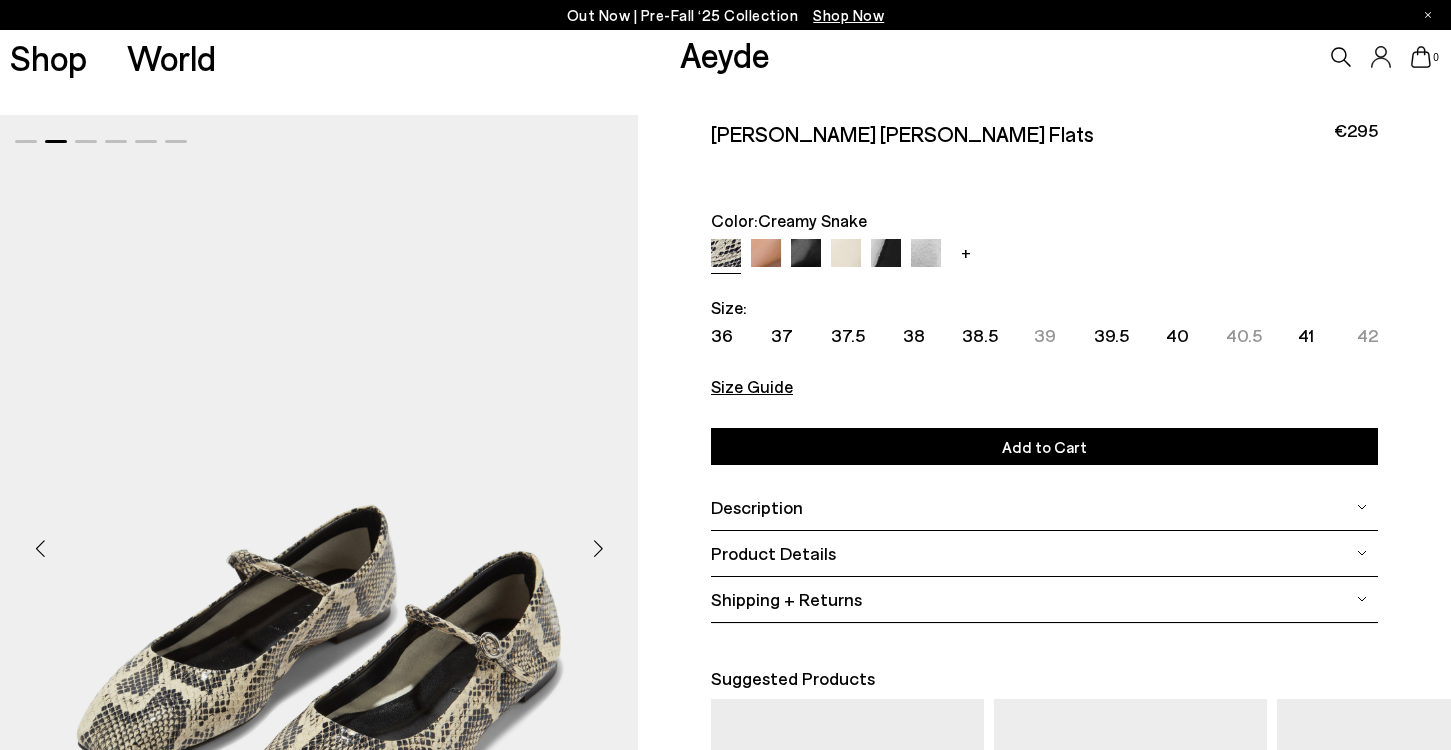 click at bounding box center (598, 548) 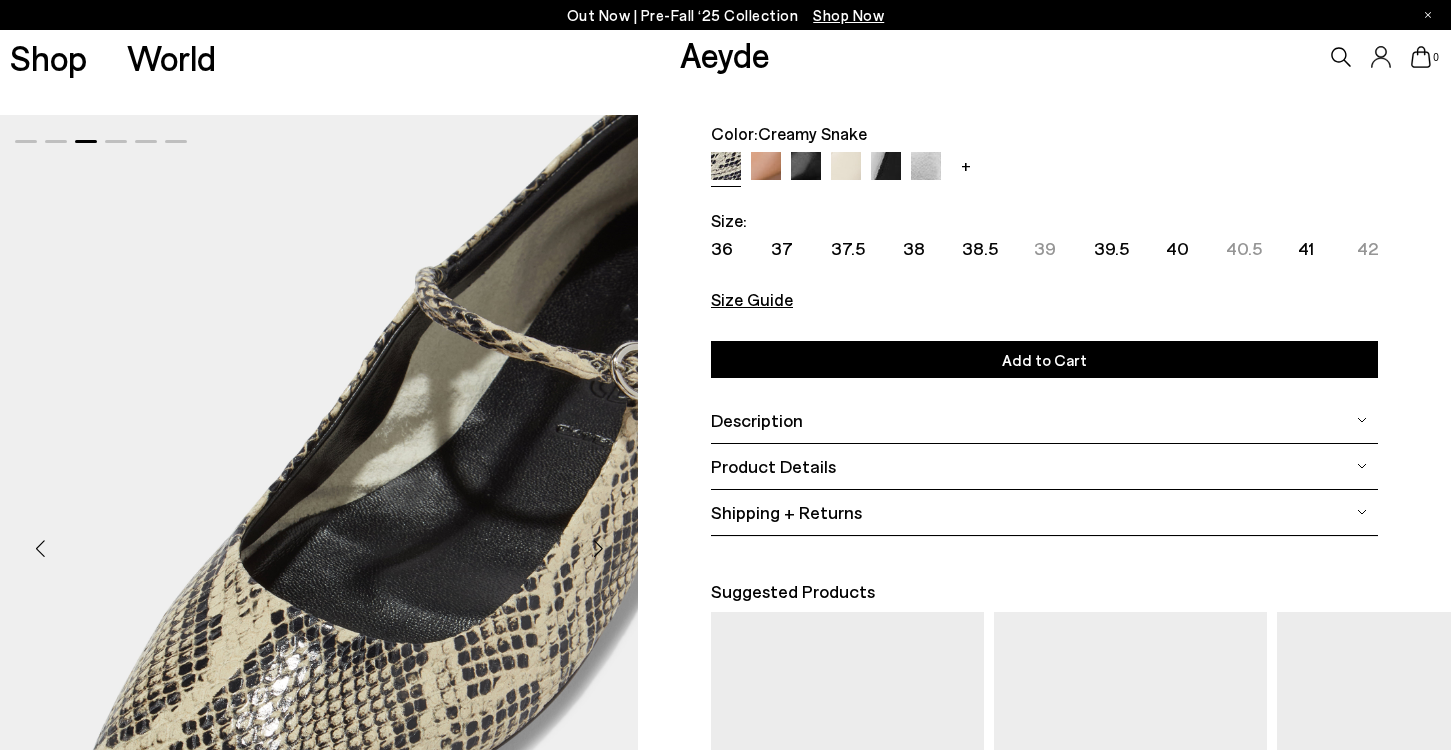 scroll, scrollTop: 88, scrollLeft: 0, axis: vertical 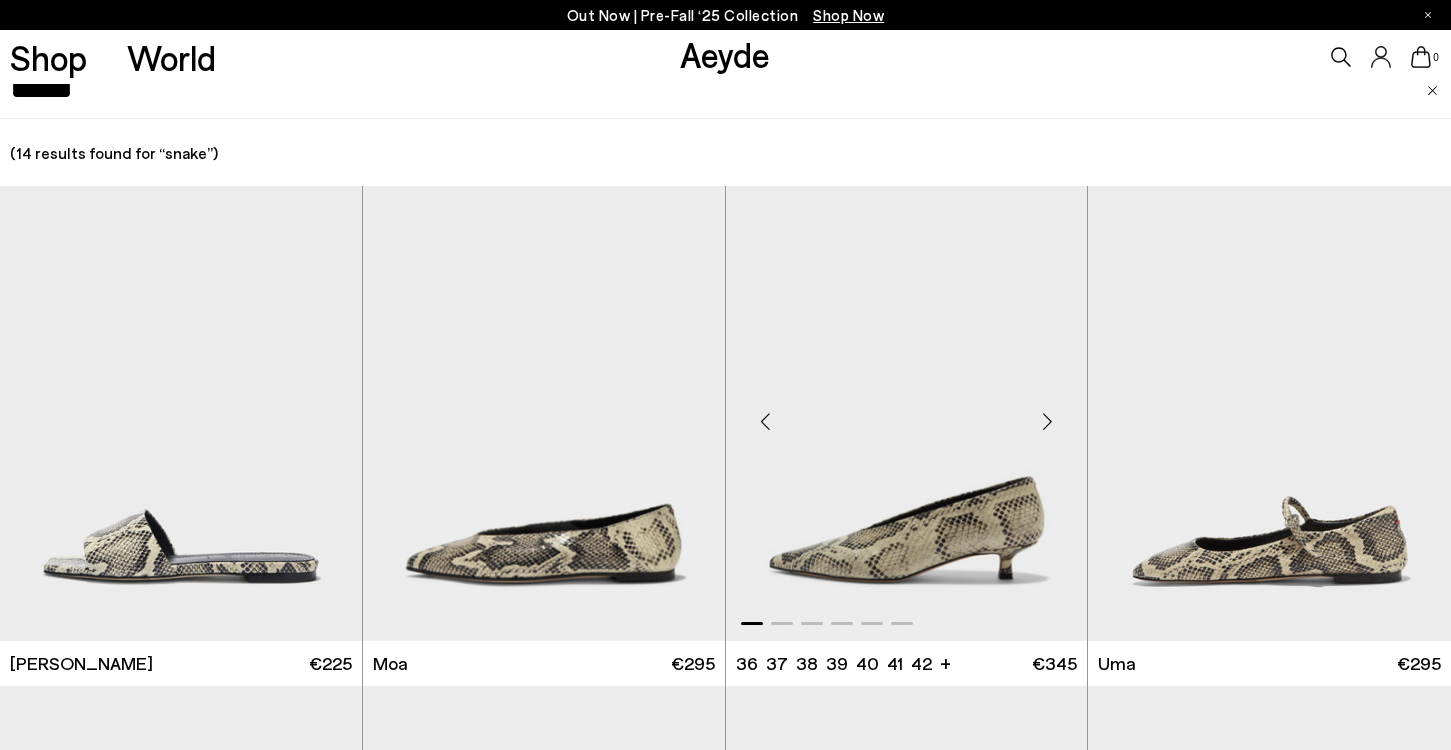 click at bounding box center (907, 413) 